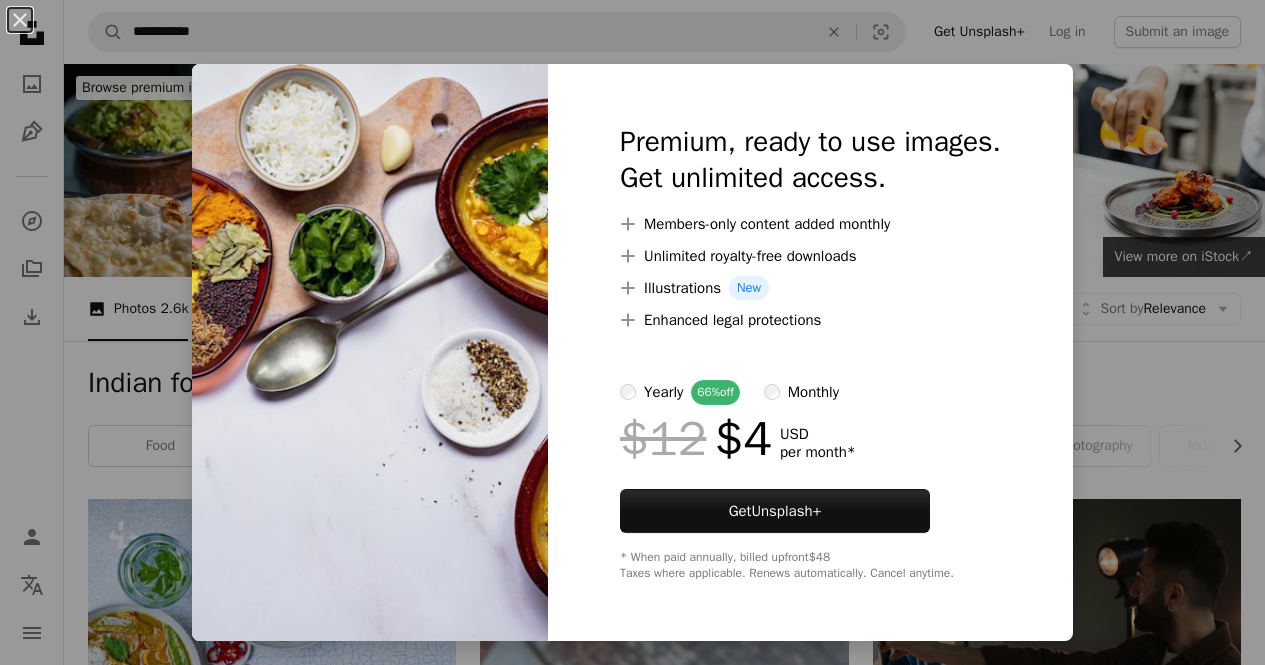 scroll, scrollTop: 804, scrollLeft: 0, axis: vertical 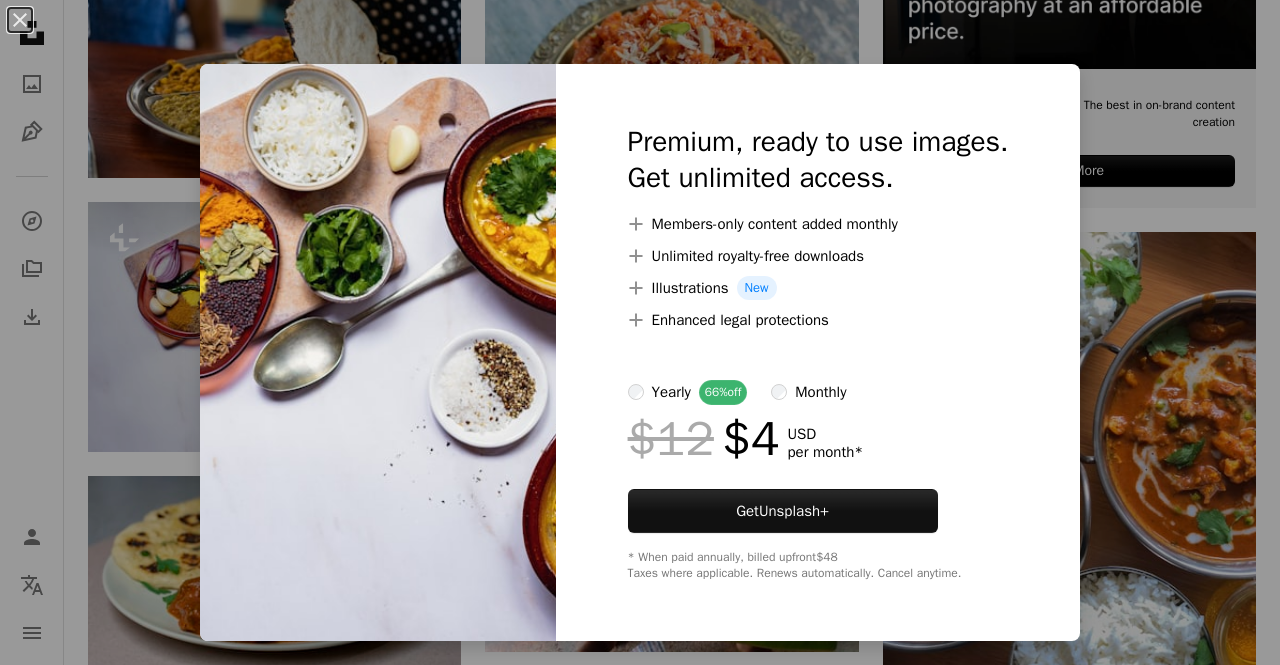 click on "An X shape Premium, ready to use images. Get unlimited access. A plus sign Members-only content added monthly A plus sign Unlimited royalty-free downloads A plus sign Illustrations  New A plus sign Enhanced legal protections yearly 66%  off monthly $12   $4 USD per month * Get  Unsplash+ * When paid annually, billed upfront  $48 Taxes where applicable. Renews automatically. Cancel anytime." at bounding box center [640, 332] 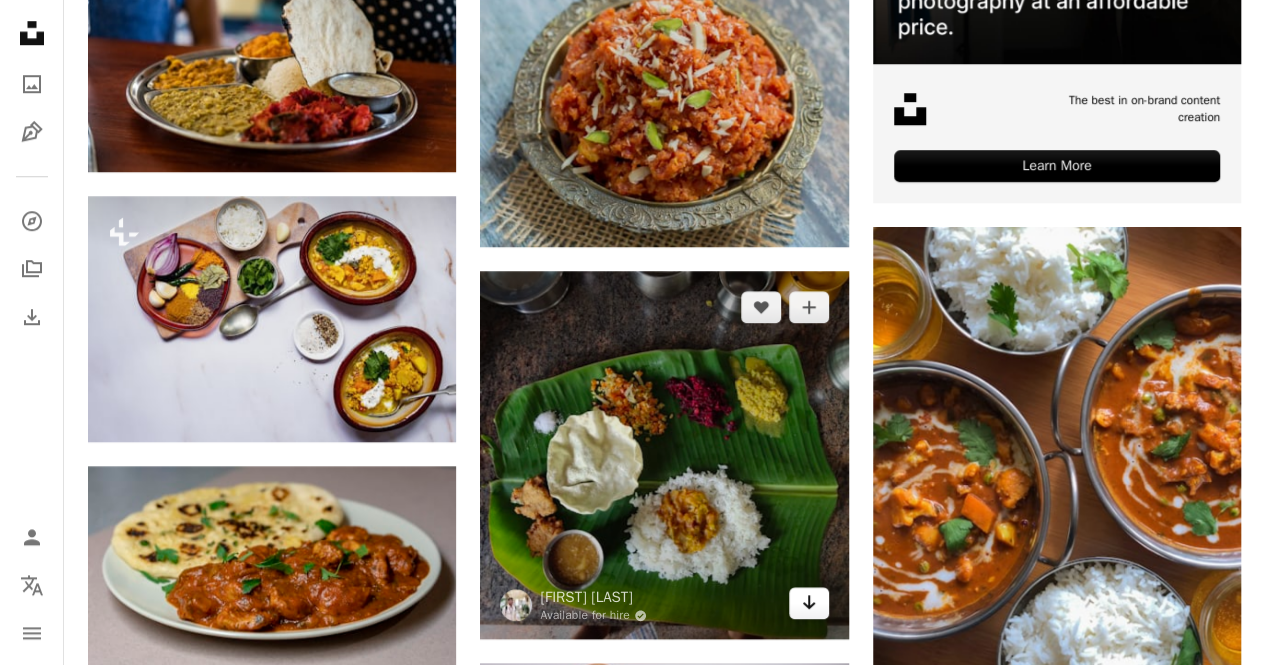 click 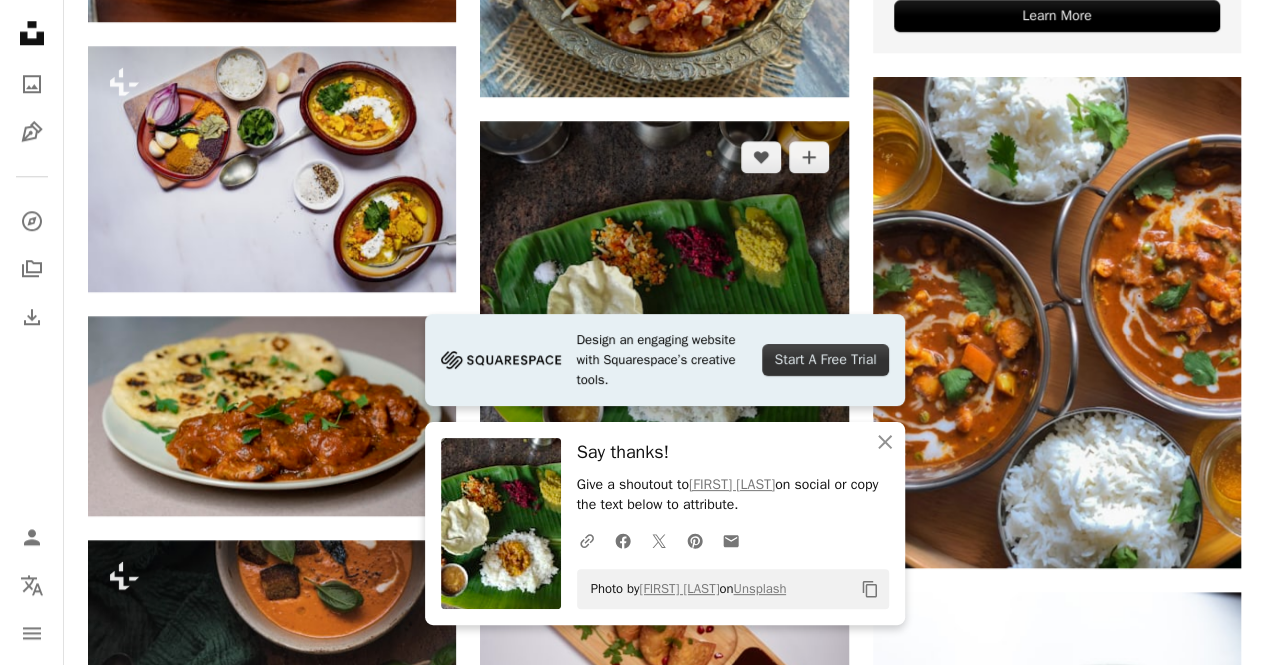 scroll, scrollTop: 968, scrollLeft: 0, axis: vertical 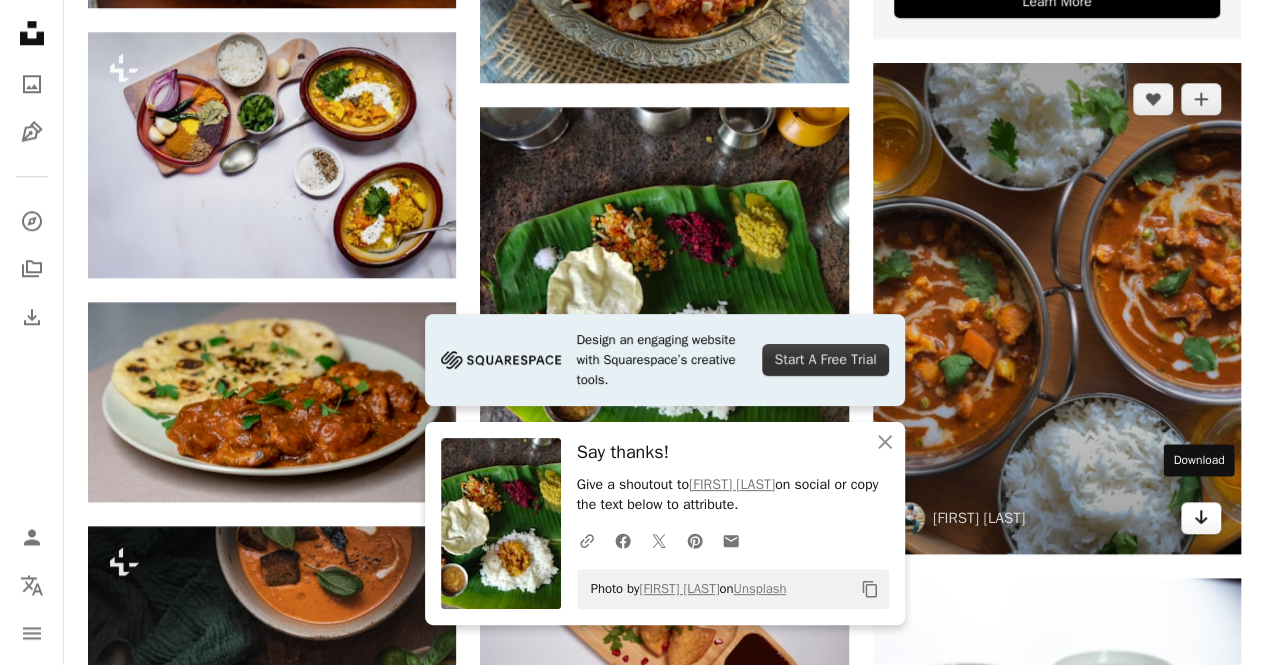 click on "Arrow pointing down" 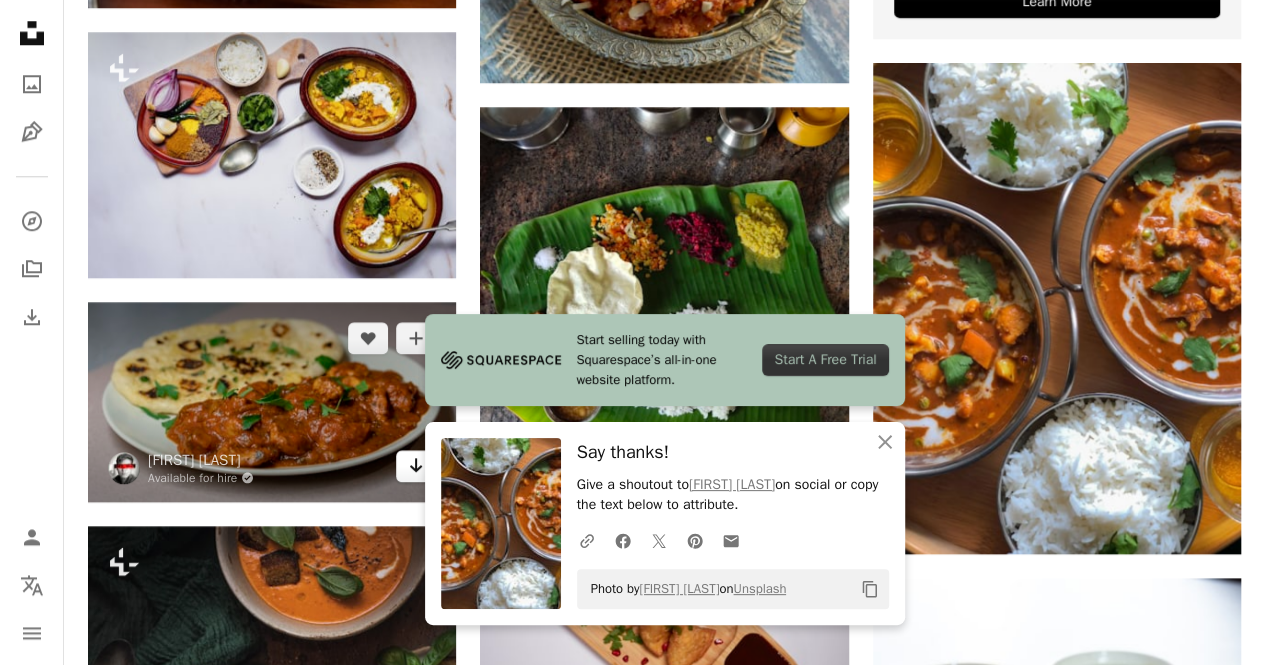 click on "Arrow pointing down" 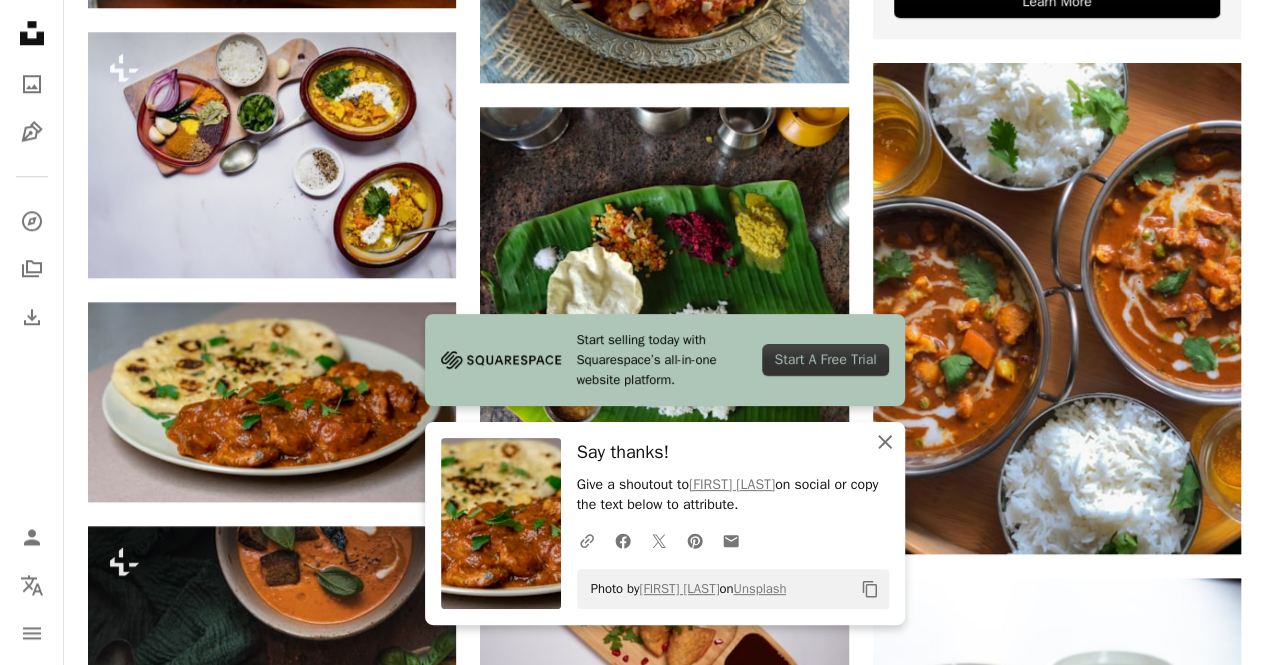 click 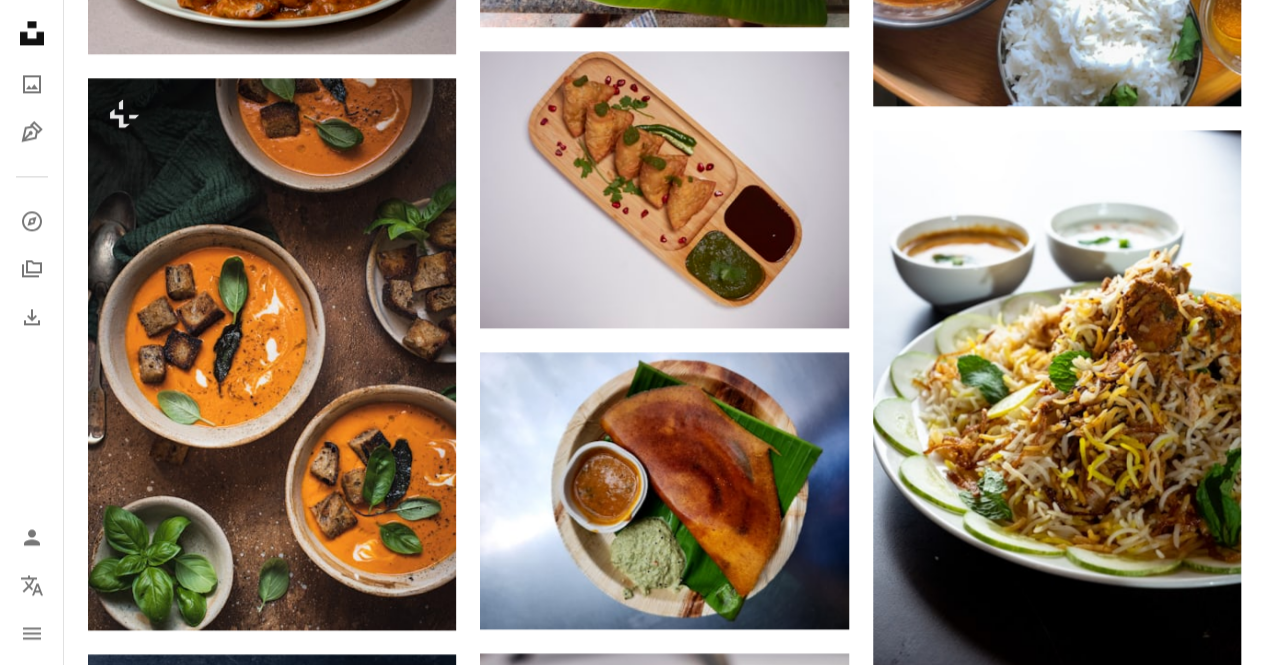 scroll, scrollTop: 1431, scrollLeft: 0, axis: vertical 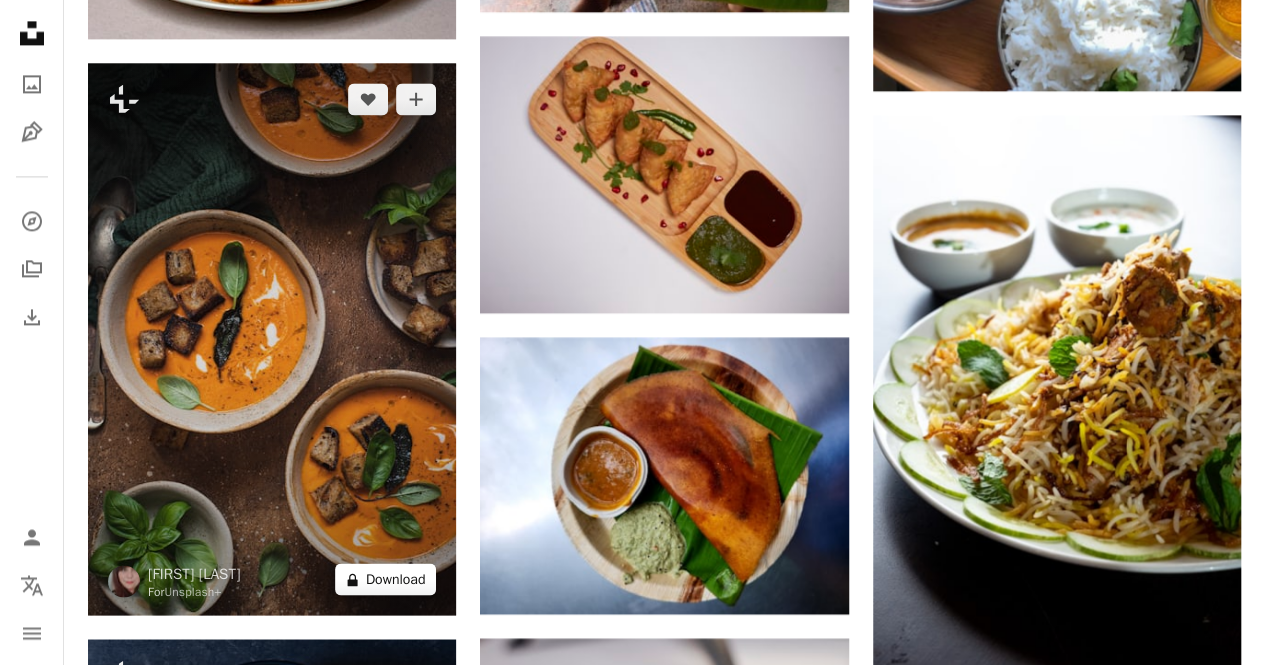 click on "A lock Download" at bounding box center [386, 579] 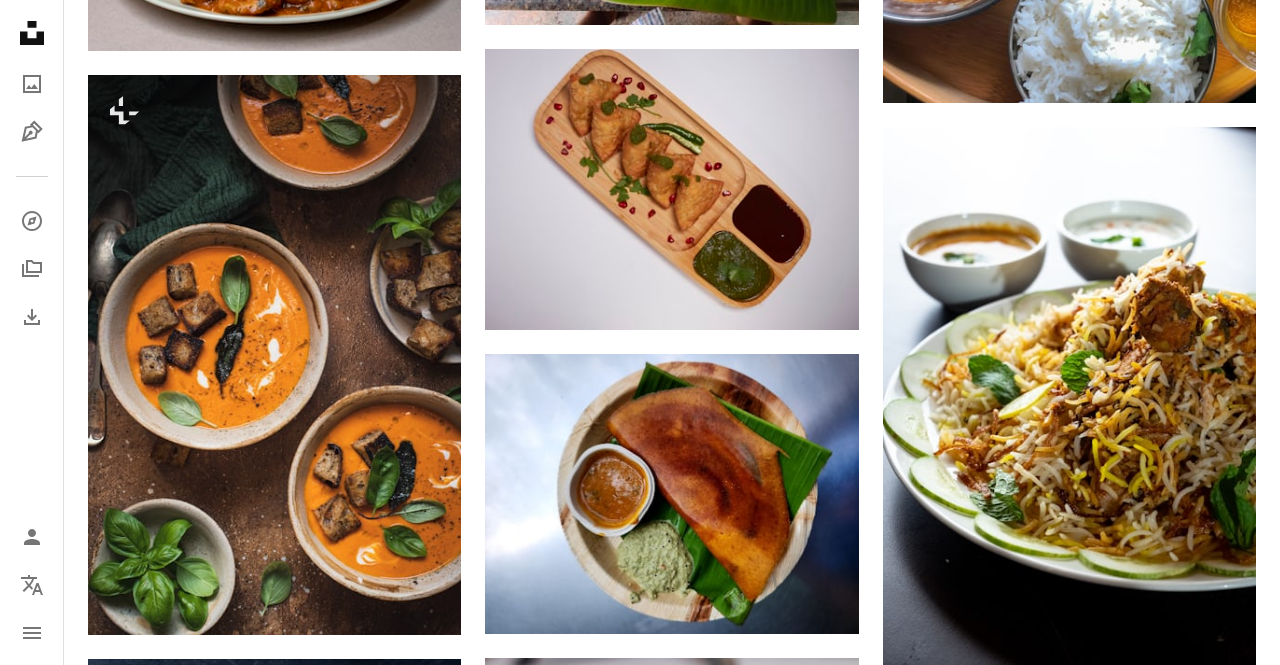 click on "Premium, ready to use images. Get unlimited access. A plus sign Members-only content added monthly A plus sign Unlimited royalty-free downloads A plus sign Illustrations  New A plus sign Enhanced legal protections yearly 66%  off monthly $12   $4 USD per month * Get  Unsplash+ * When paid annually, billed upfront  $48 Taxes where applicable. Renews automatically. Cancel anytime." at bounding box center [818, 3604] 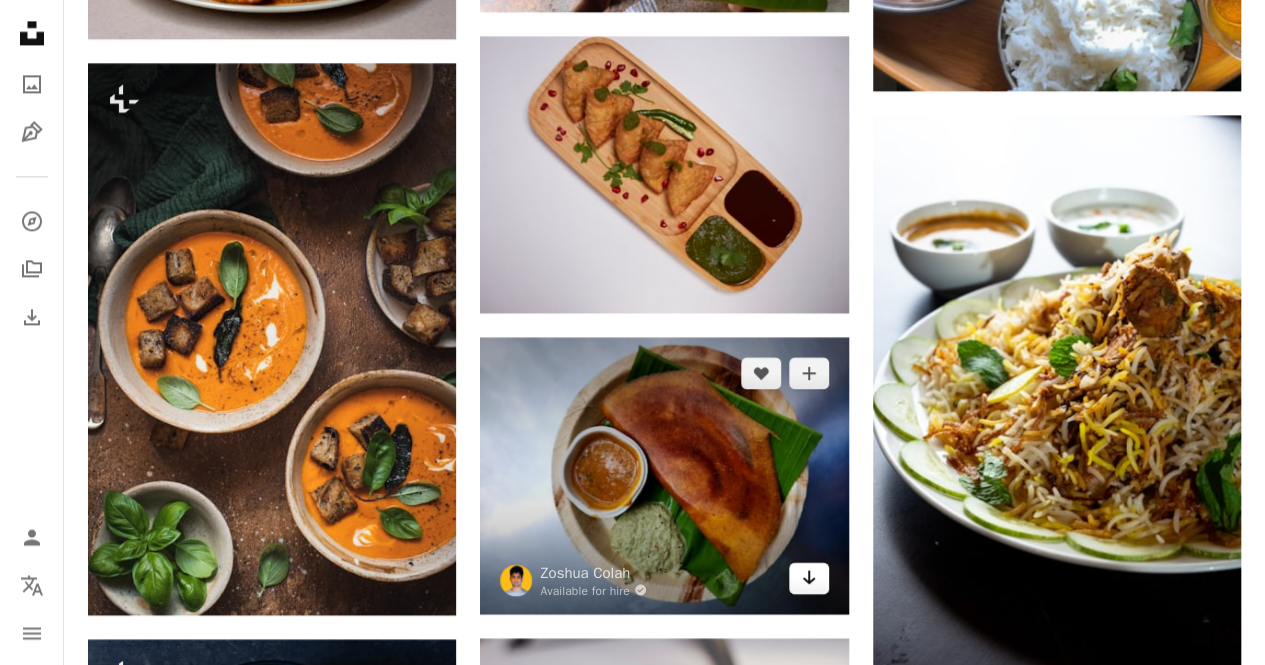 click on "Arrow pointing down" 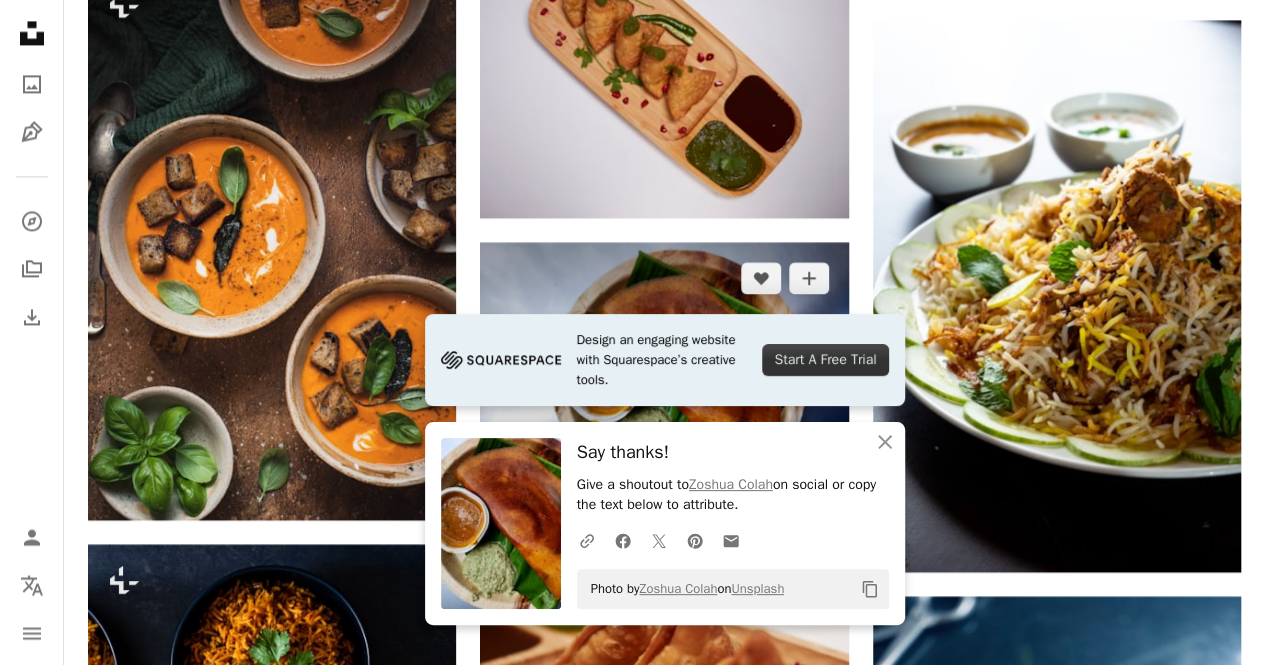 scroll, scrollTop: 1506, scrollLeft: 0, axis: vertical 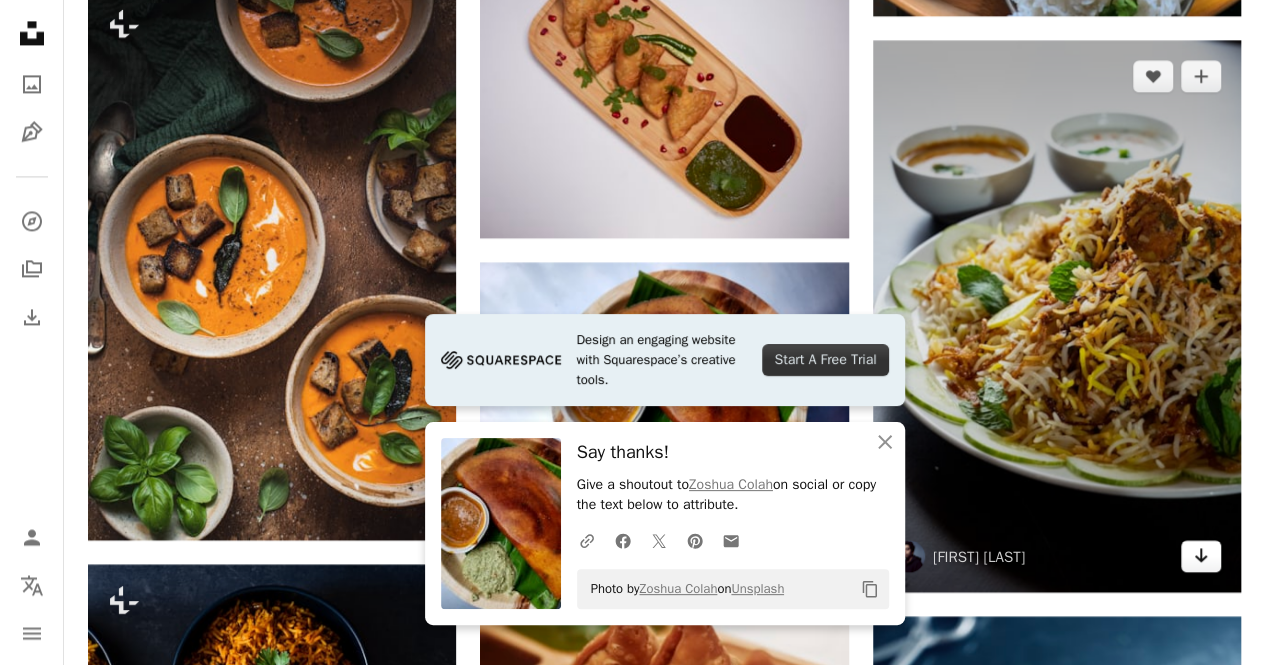 click 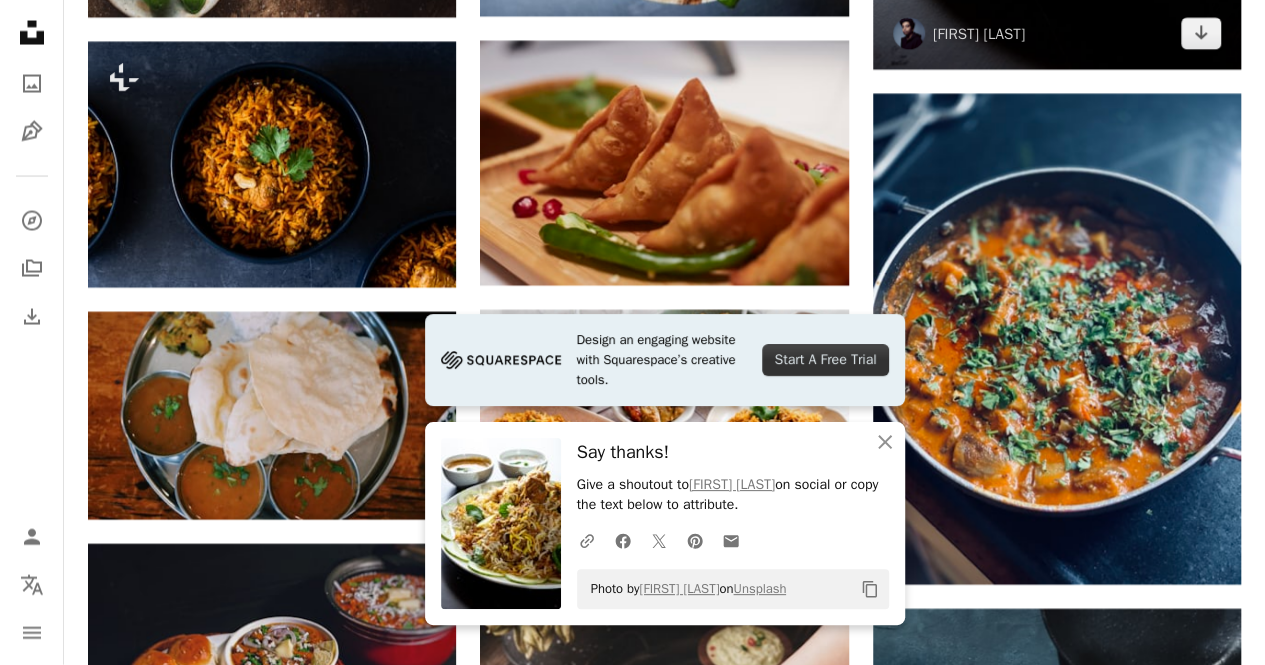 scroll, scrollTop: 2003, scrollLeft: 0, axis: vertical 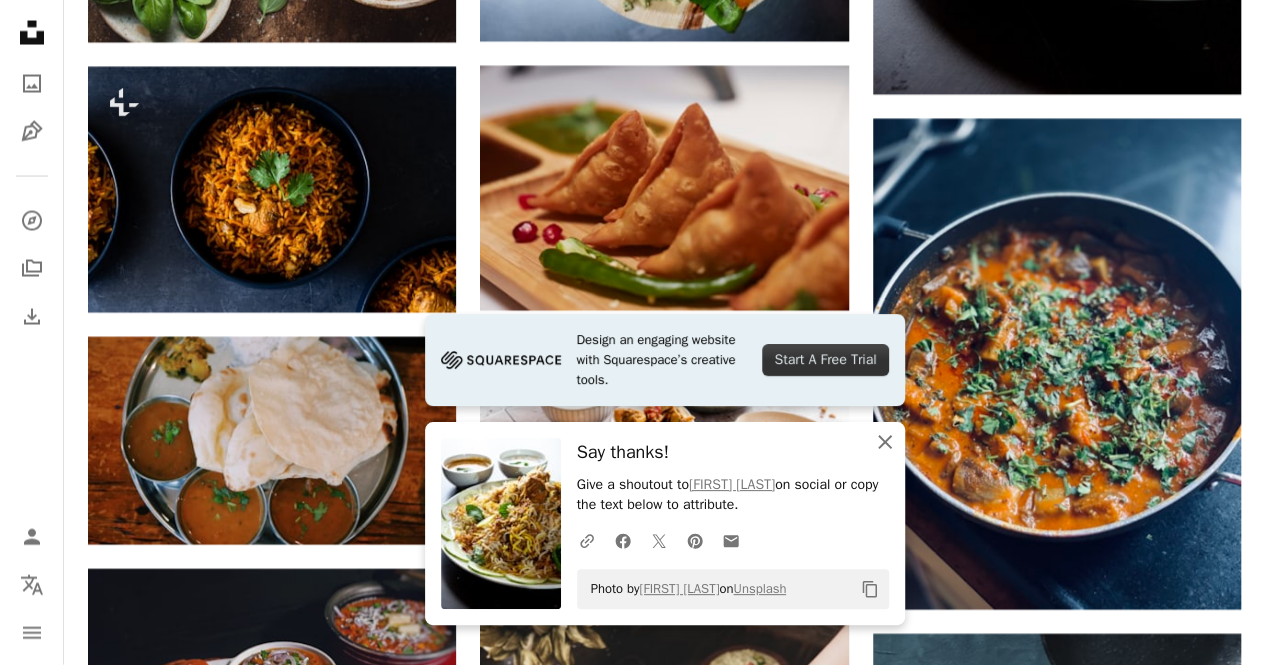 click on "An X shape" 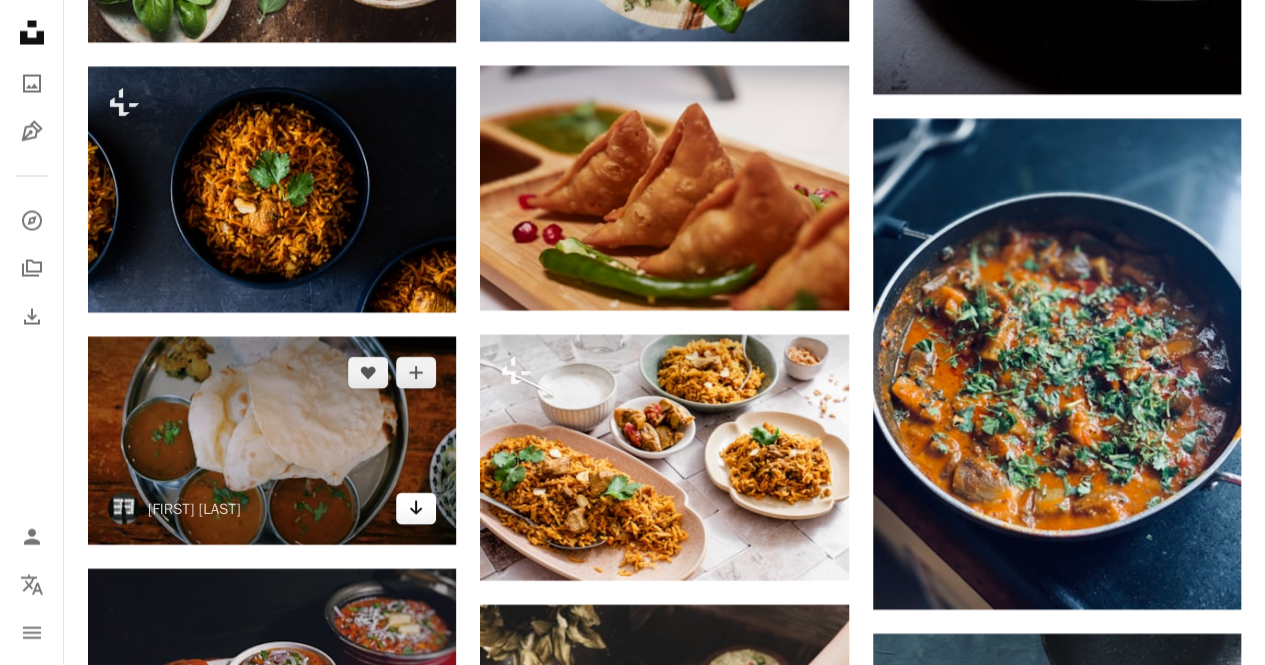 click on "Arrow pointing down" at bounding box center (416, 509) 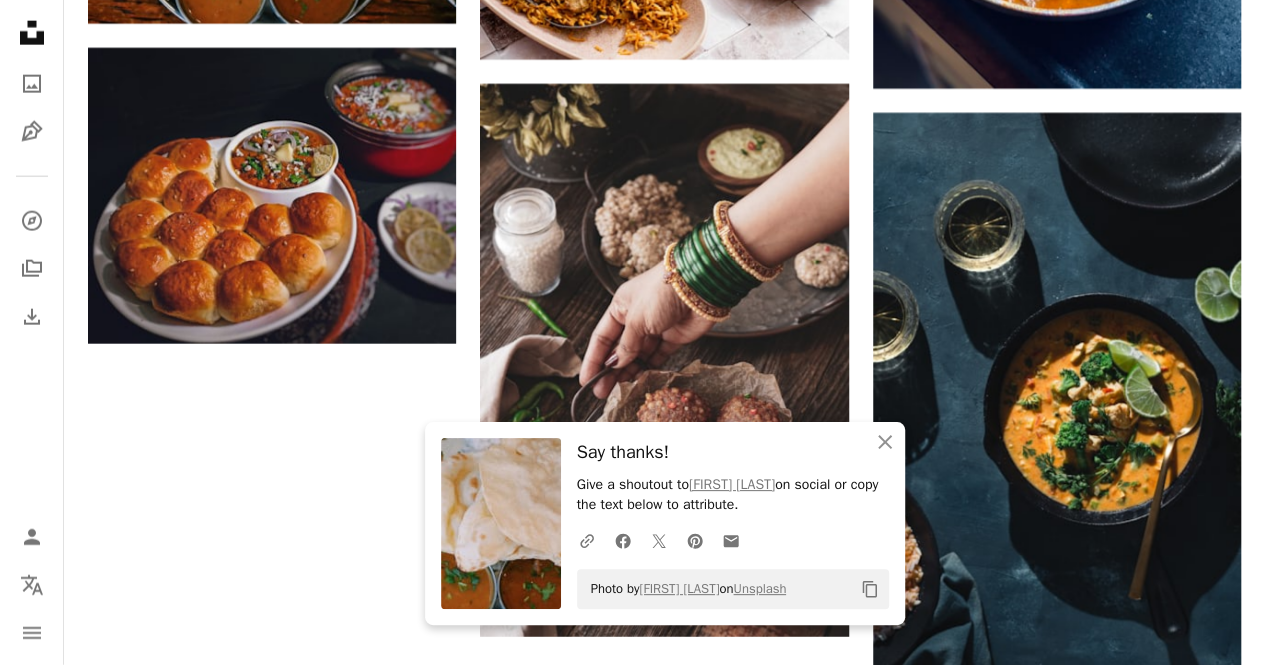 scroll, scrollTop: 2544, scrollLeft: 0, axis: vertical 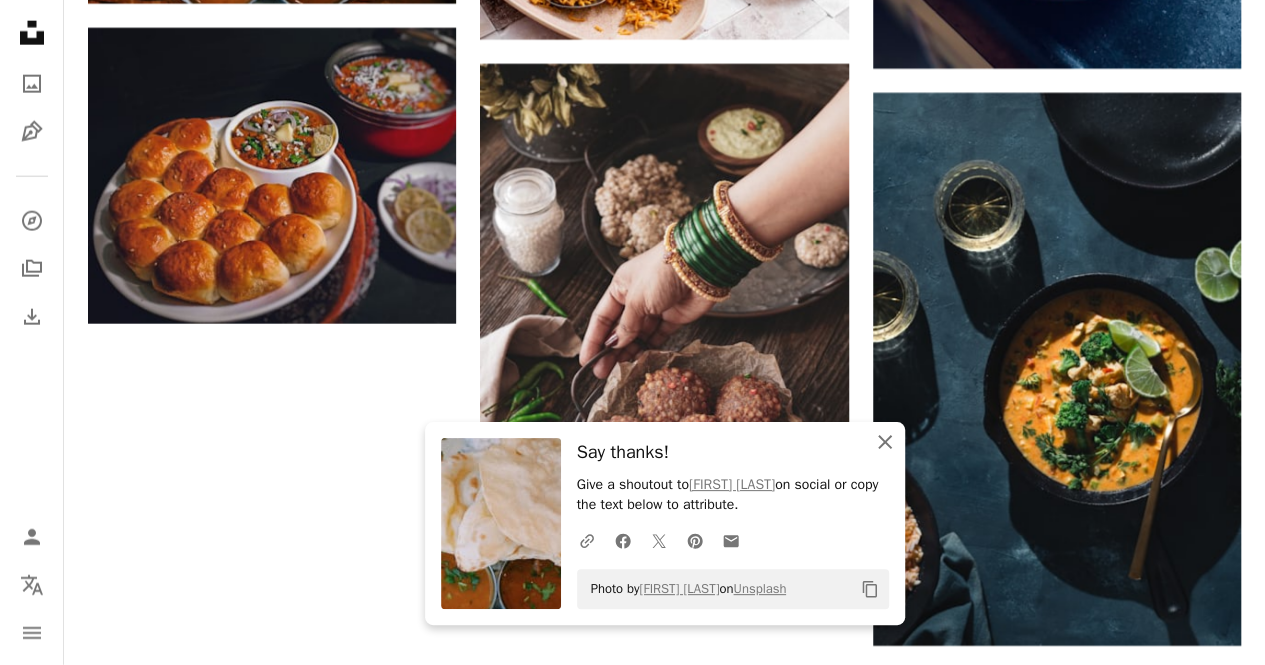 click on "An X shape Close" at bounding box center (885, 442) 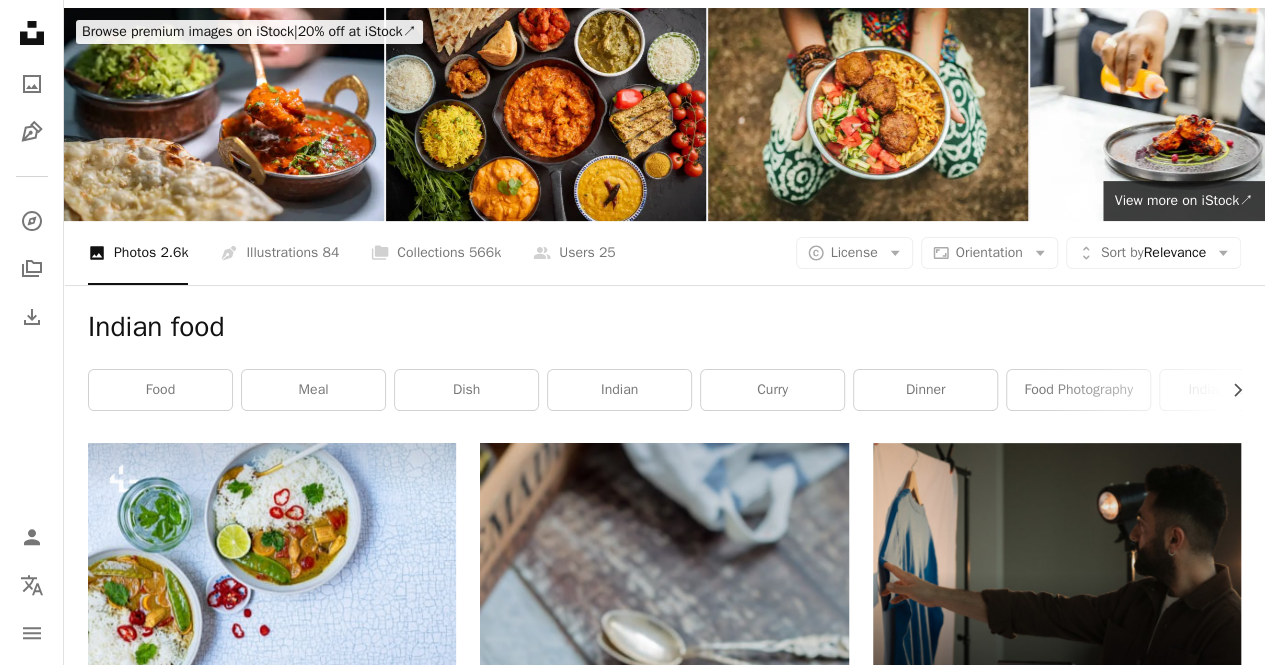 scroll, scrollTop: 0, scrollLeft: 0, axis: both 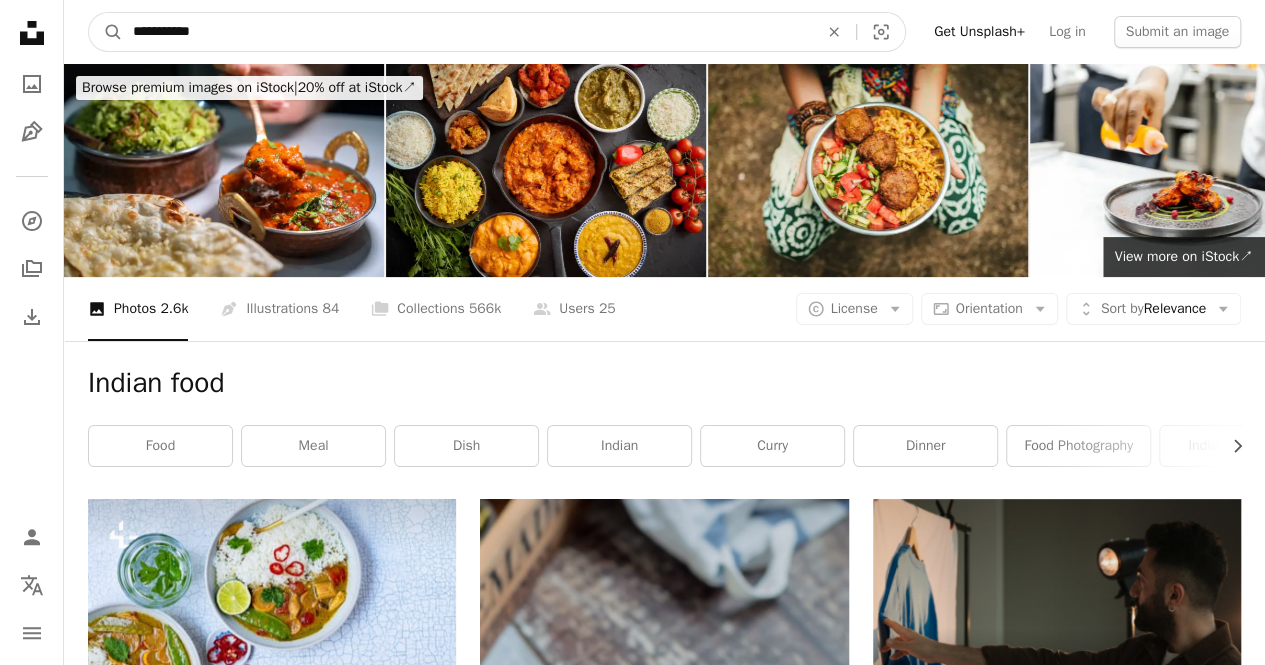 click on "**********" at bounding box center [467, 32] 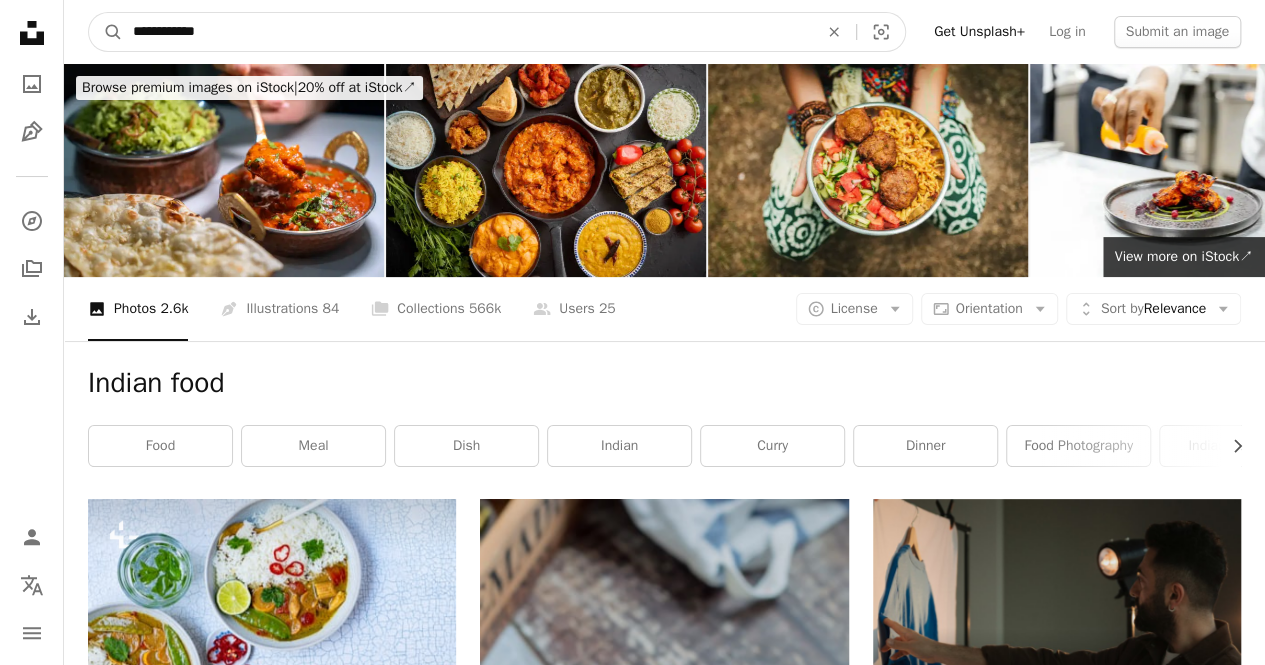 type on "**********" 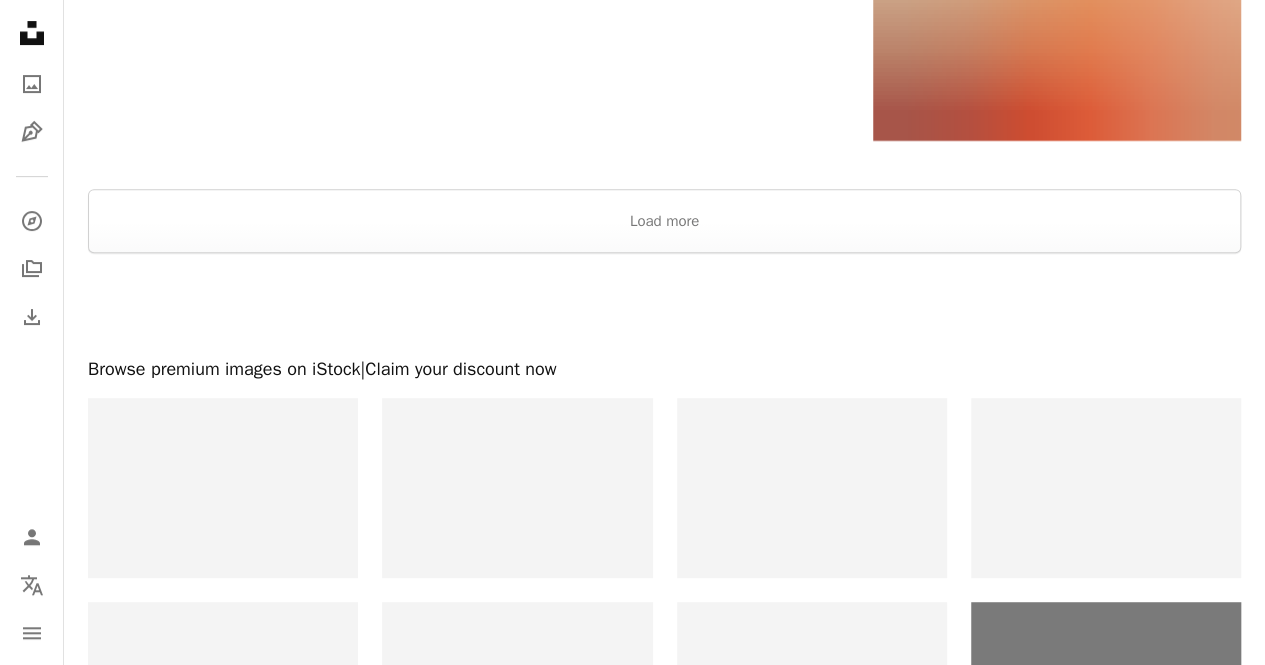 scroll, scrollTop: 4116, scrollLeft: 0, axis: vertical 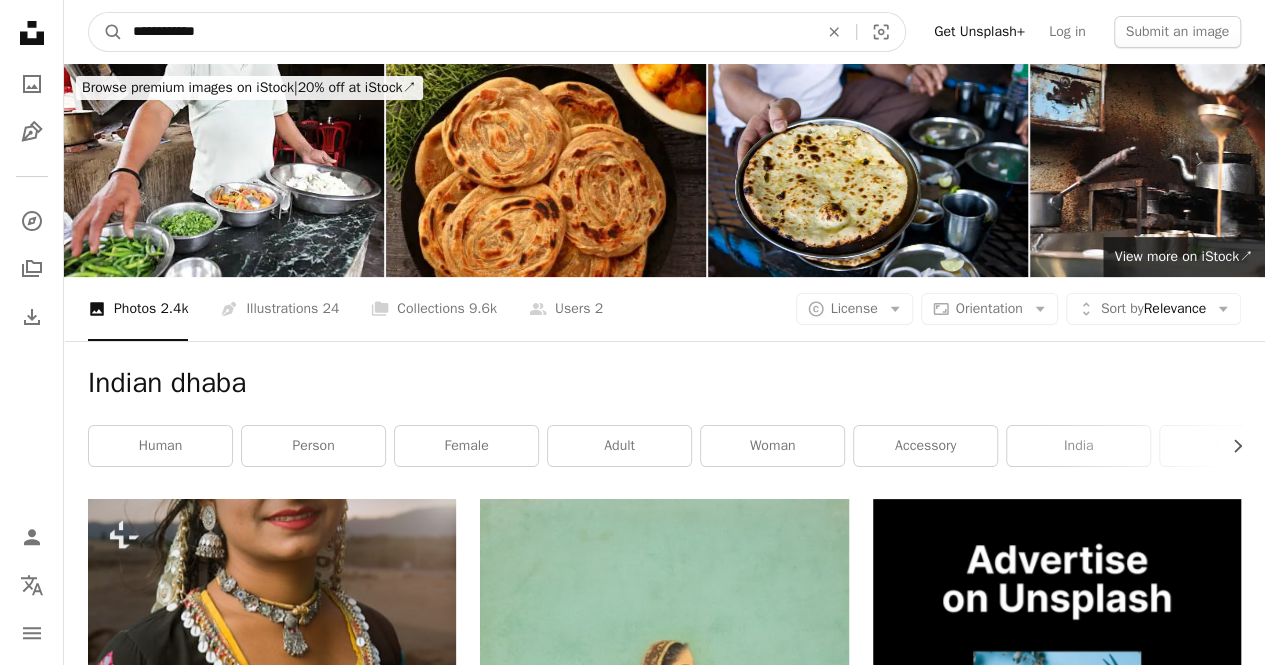 click on "**********" at bounding box center [467, 32] 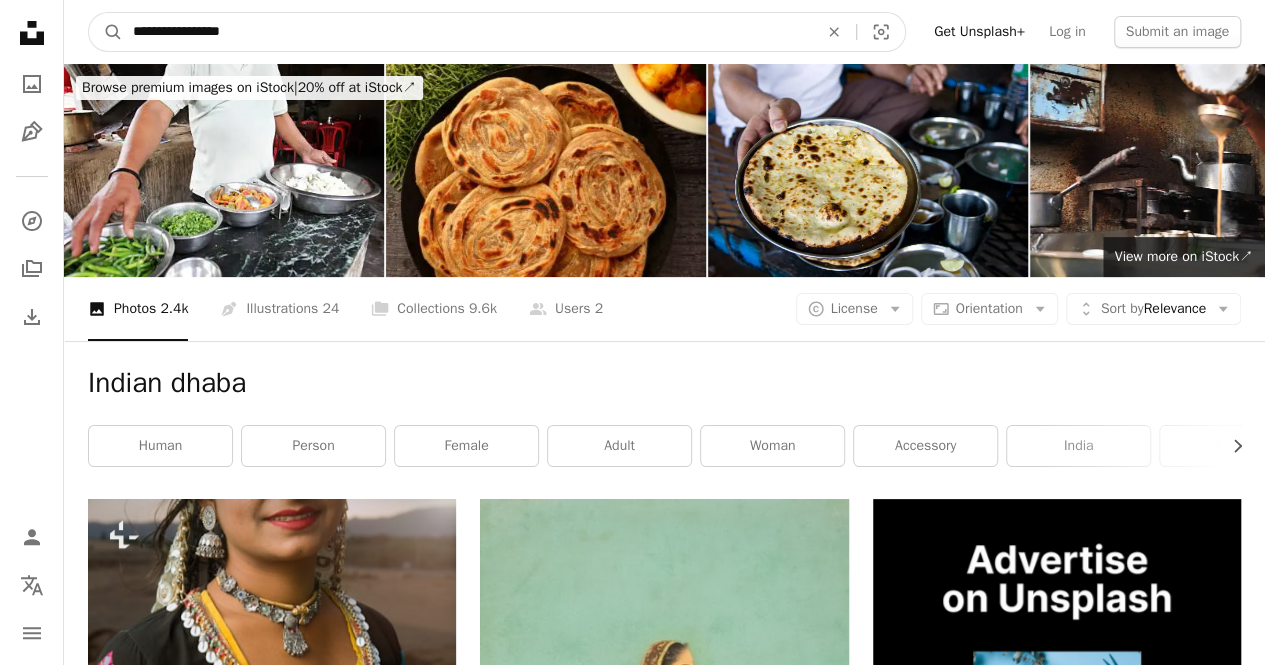 type on "**********" 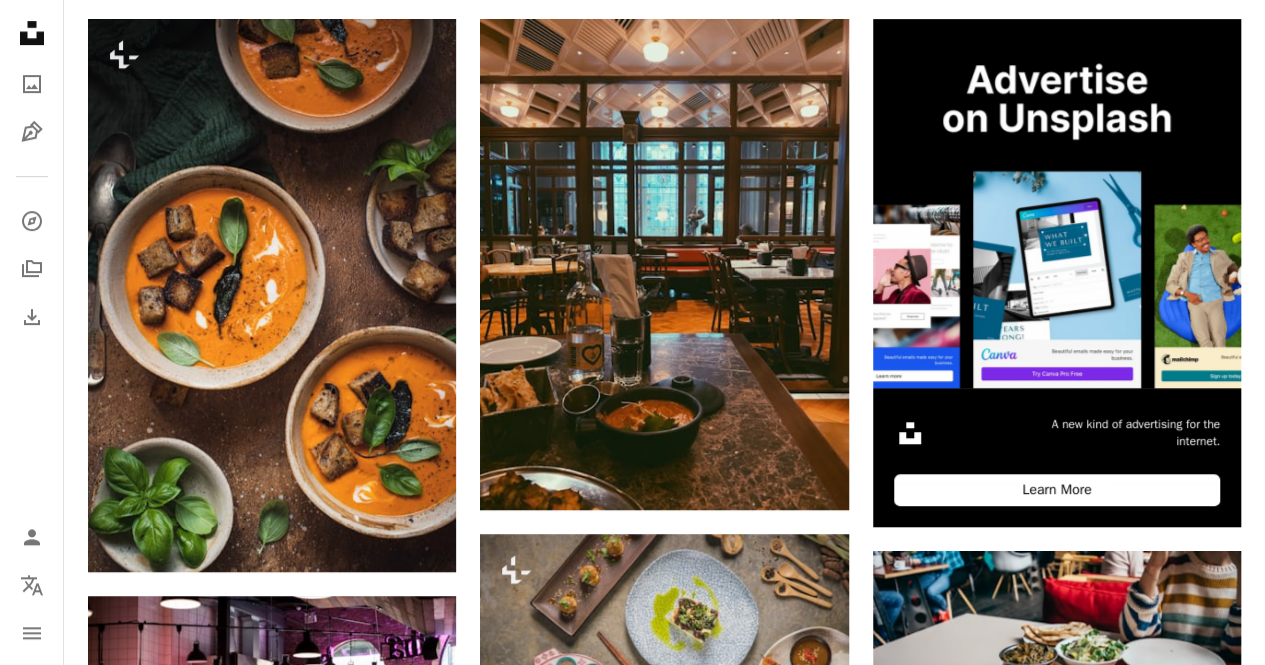 scroll, scrollTop: 502, scrollLeft: 0, axis: vertical 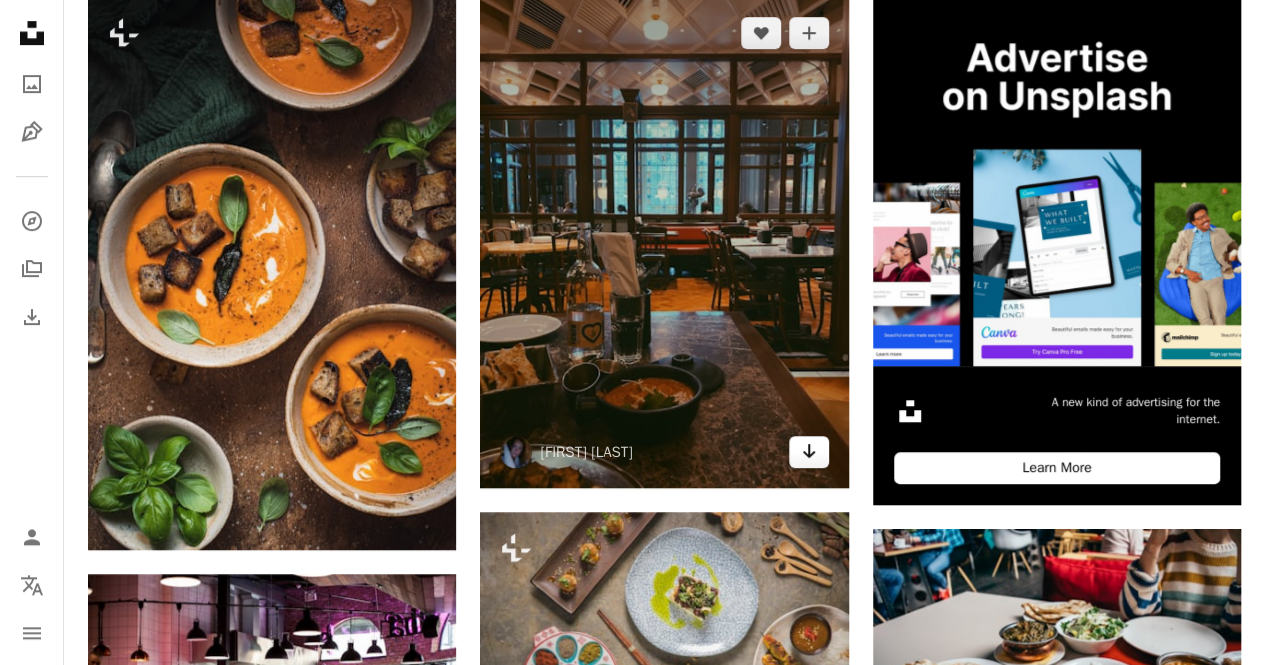 click 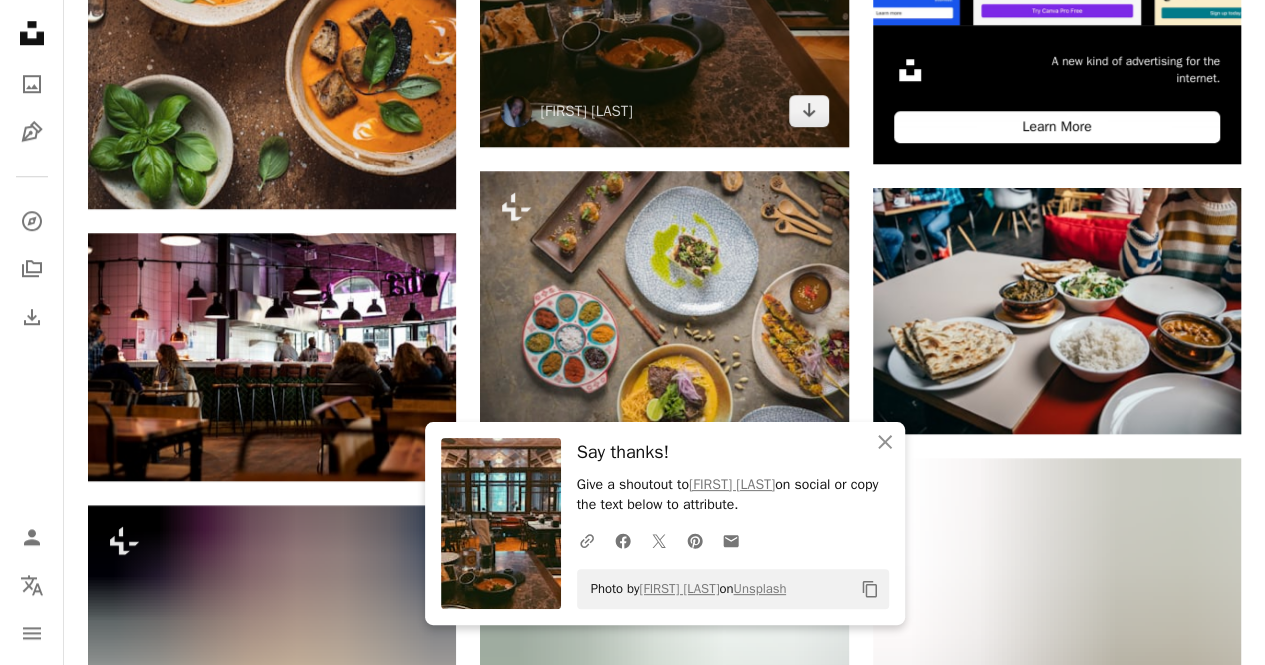 scroll, scrollTop: 854, scrollLeft: 0, axis: vertical 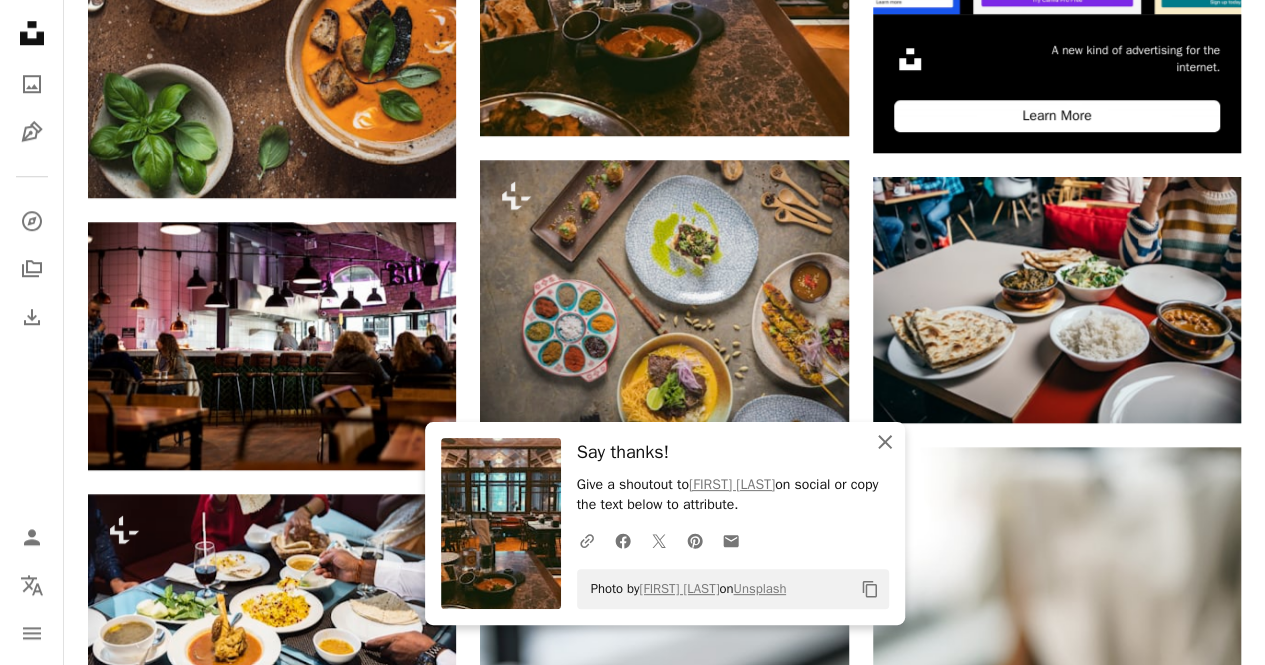 click on "An X shape" 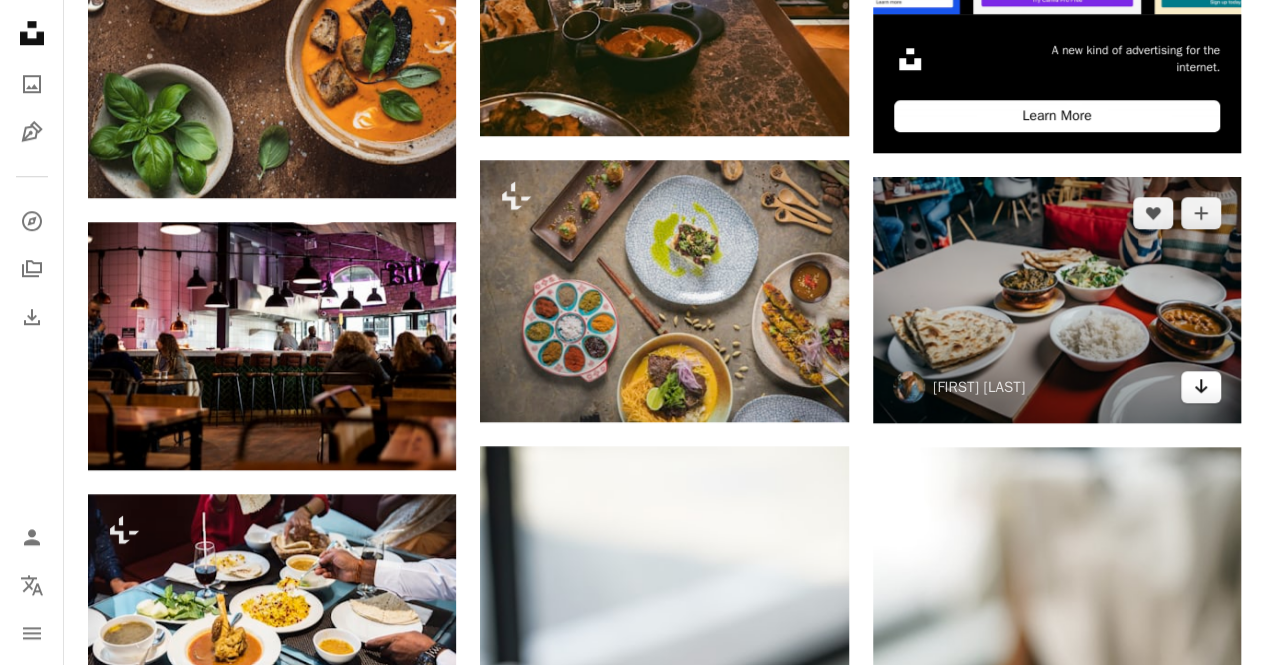 click on "Arrow pointing down" 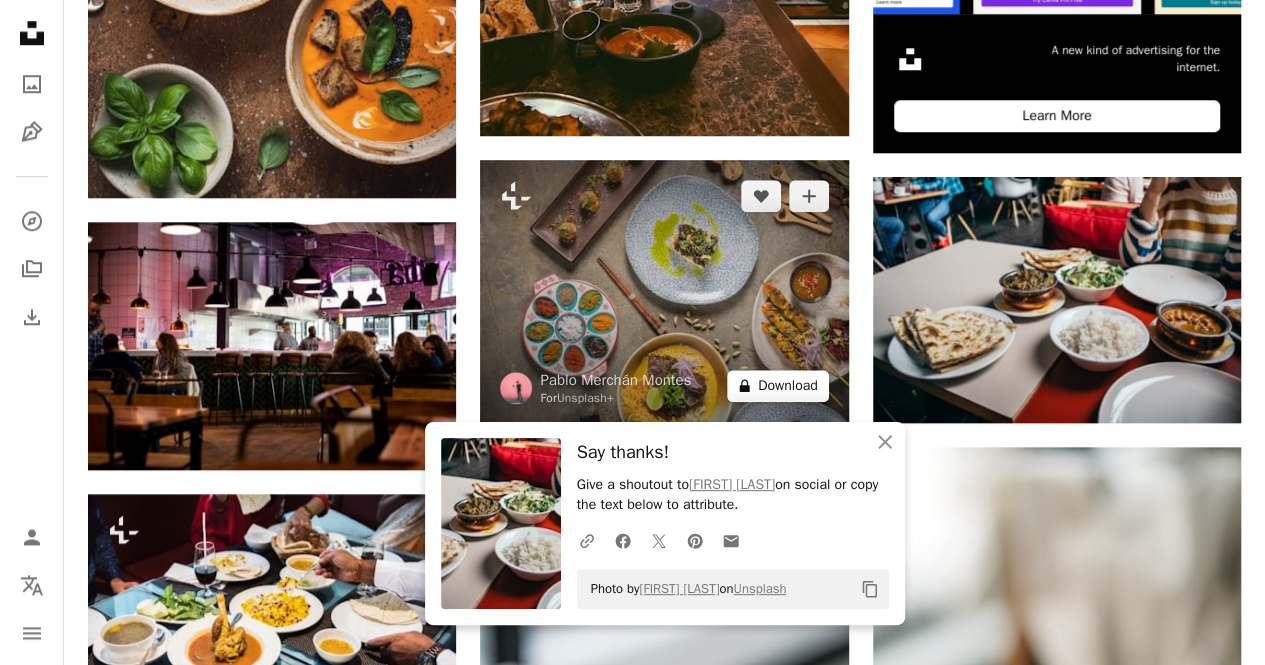 click on "A lock Download" at bounding box center (778, 386) 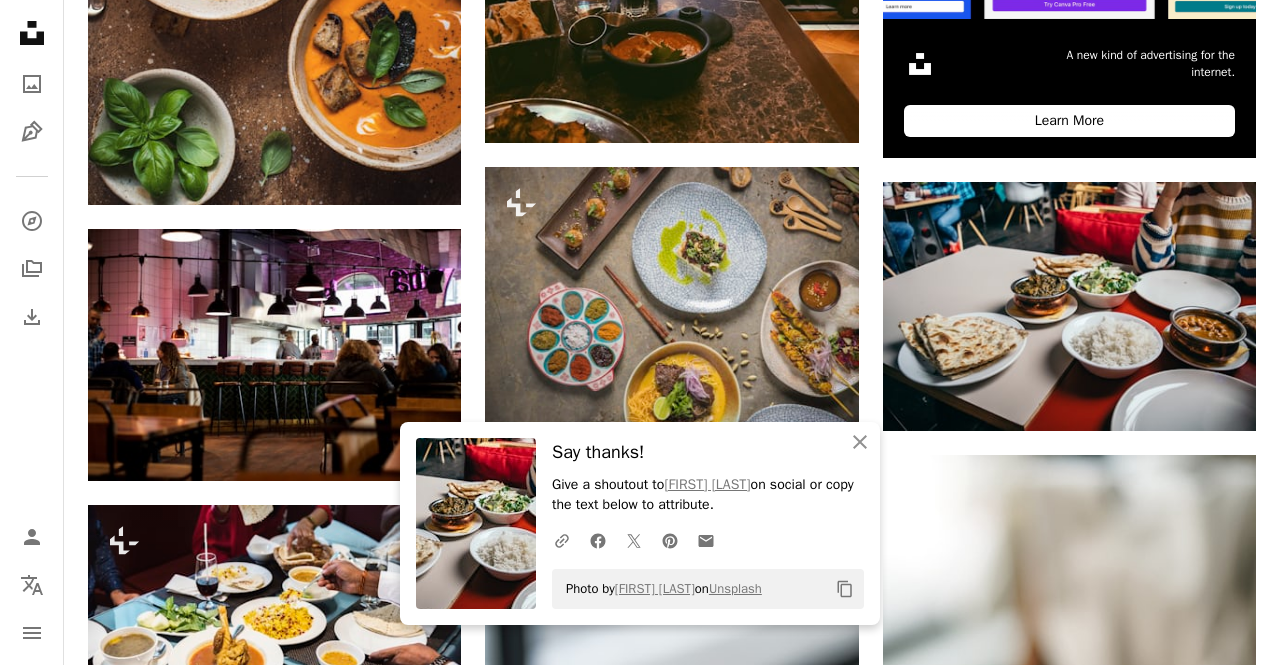 click on "An X shape An X shape Close Say thanks! Give a shoutout to  [NAME] [LAST]  on social or copy the text below to attribute. A URL sharing icon (chains) Facebook icon X (formerly Twitter) icon Pinterest icon An envelope Photo by  [NAME] [LAST]  on  Unsplash
Copy content Premium, ready to use images. Get unlimited access. A plus sign Members-only content added monthly A plus sign Unlimited royalty-free downloads A plus sign Illustrations  New A plus sign Enhanced legal protections yearly 66%  off monthly $12   $4 USD per month * Get  Unsplash+ * When paid annually, billed upfront  $48 Taxes where applicable. Renews automatically. Cancel anytime." at bounding box center (640, 4620) 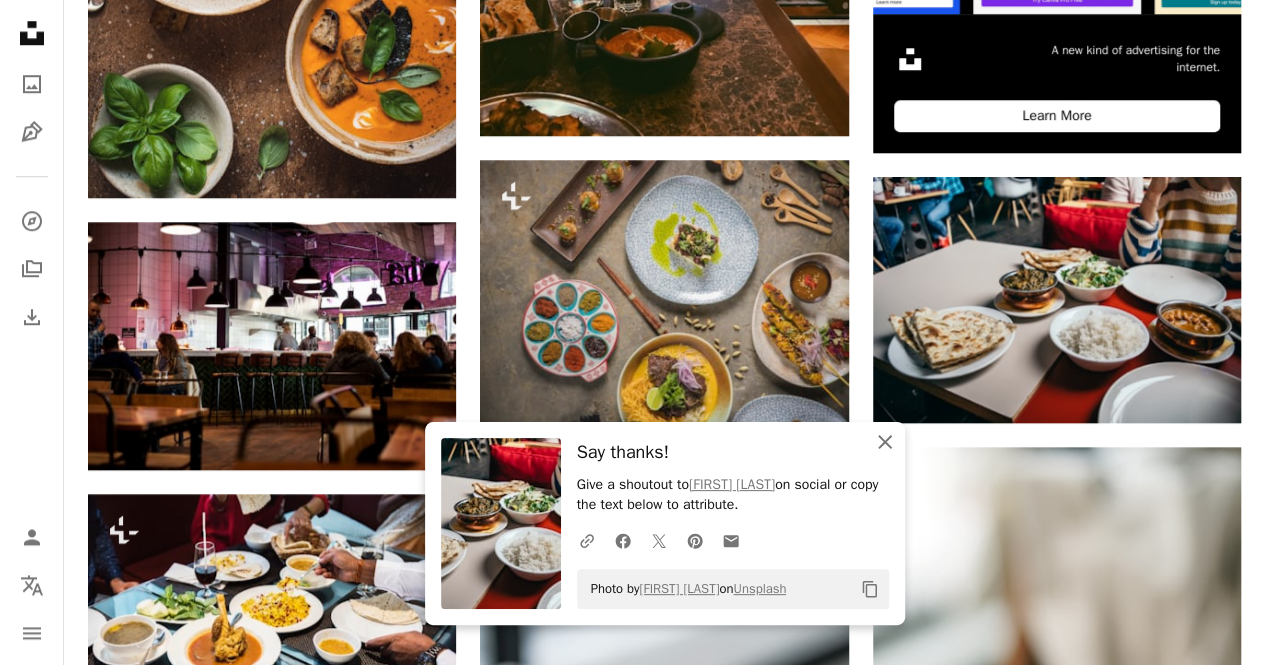 click on "An X shape" 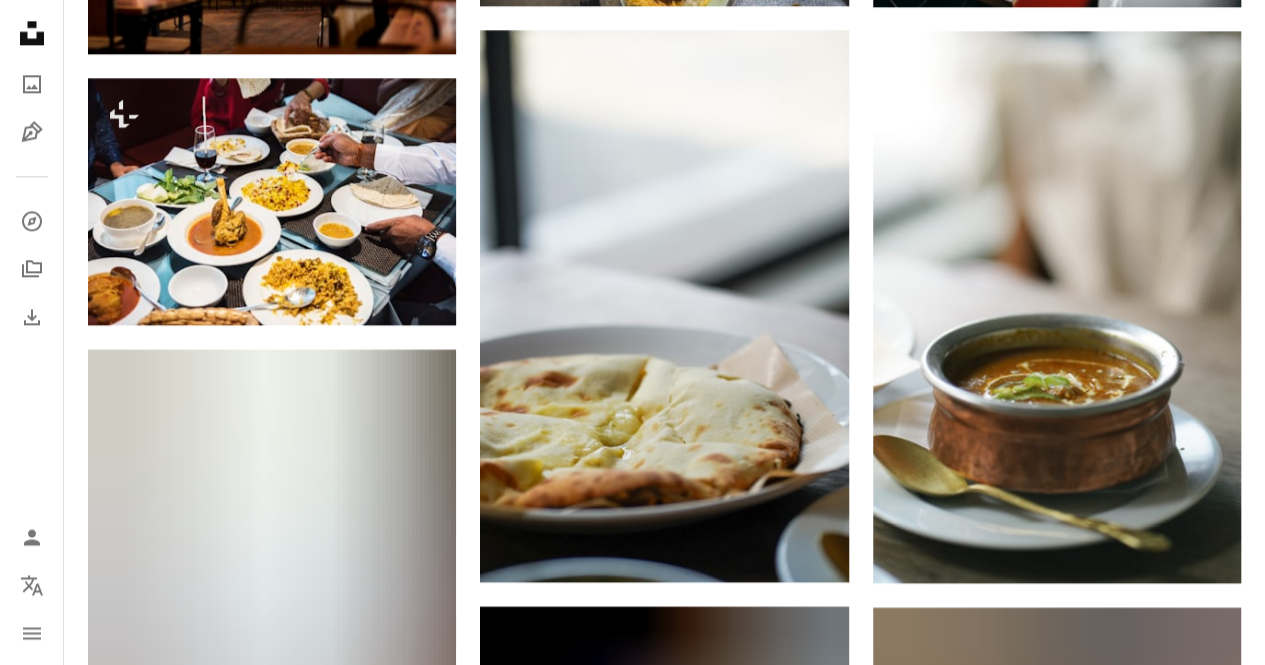 scroll, scrollTop: 1281, scrollLeft: 0, axis: vertical 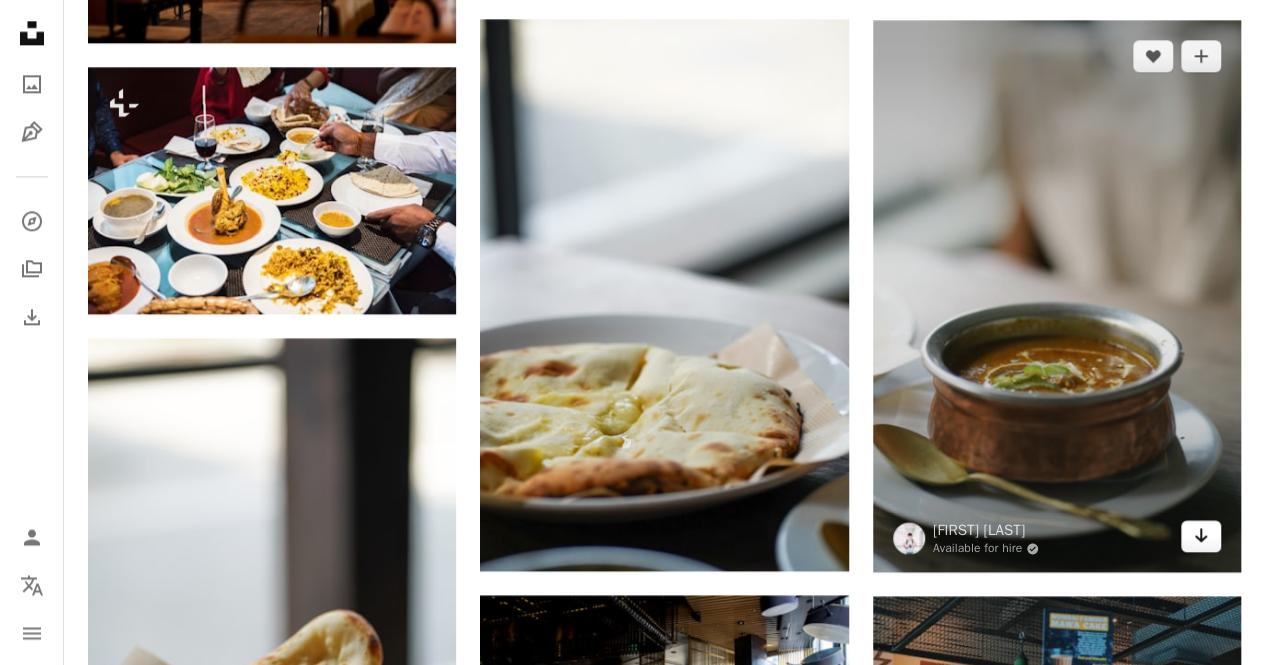 click on "Arrow pointing down" 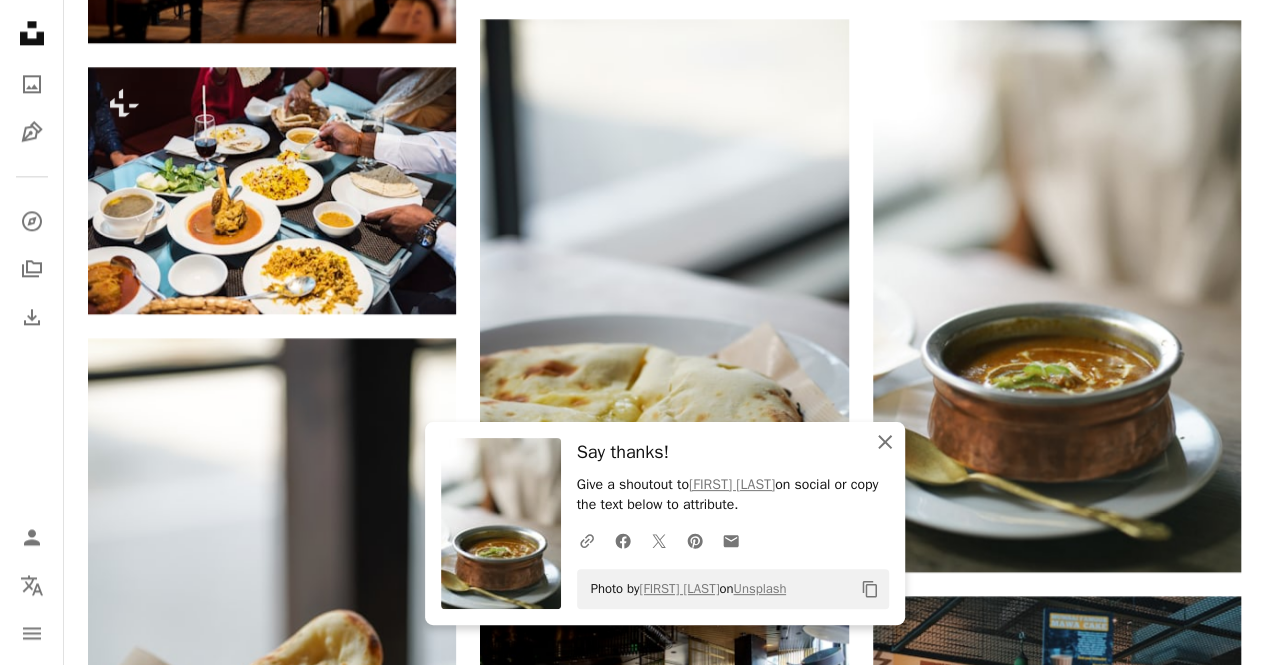 click on "An X shape" 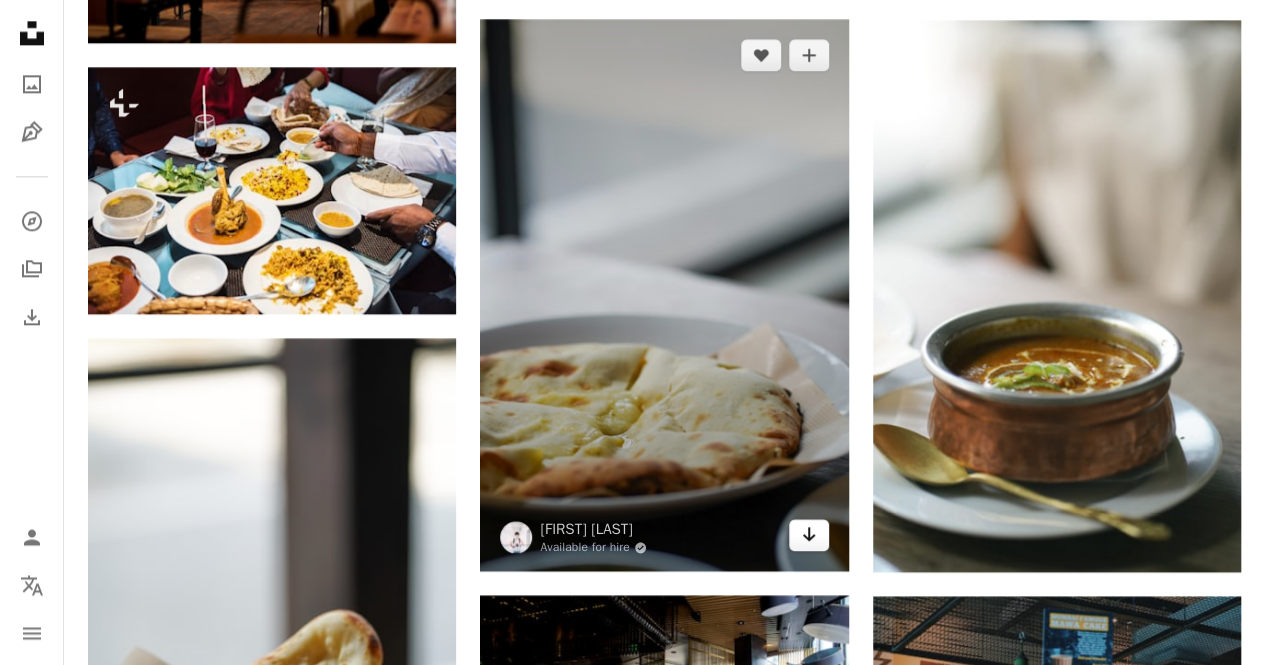 click on "Arrow pointing down" 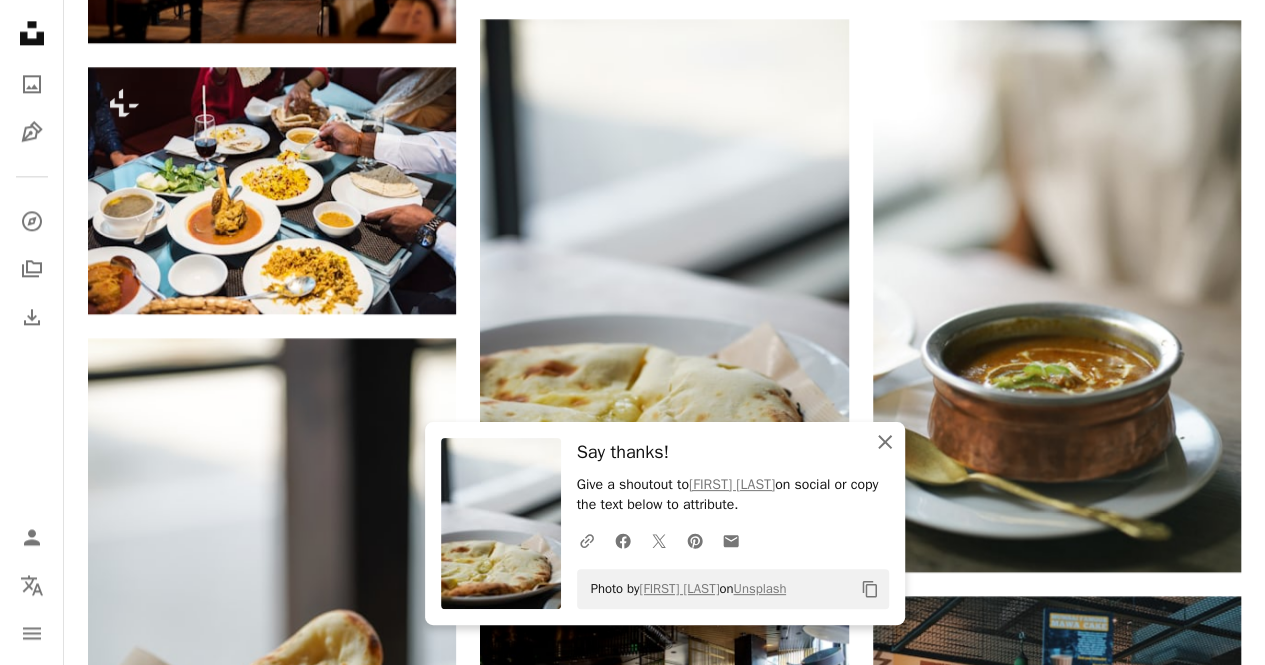 click on "An X shape" 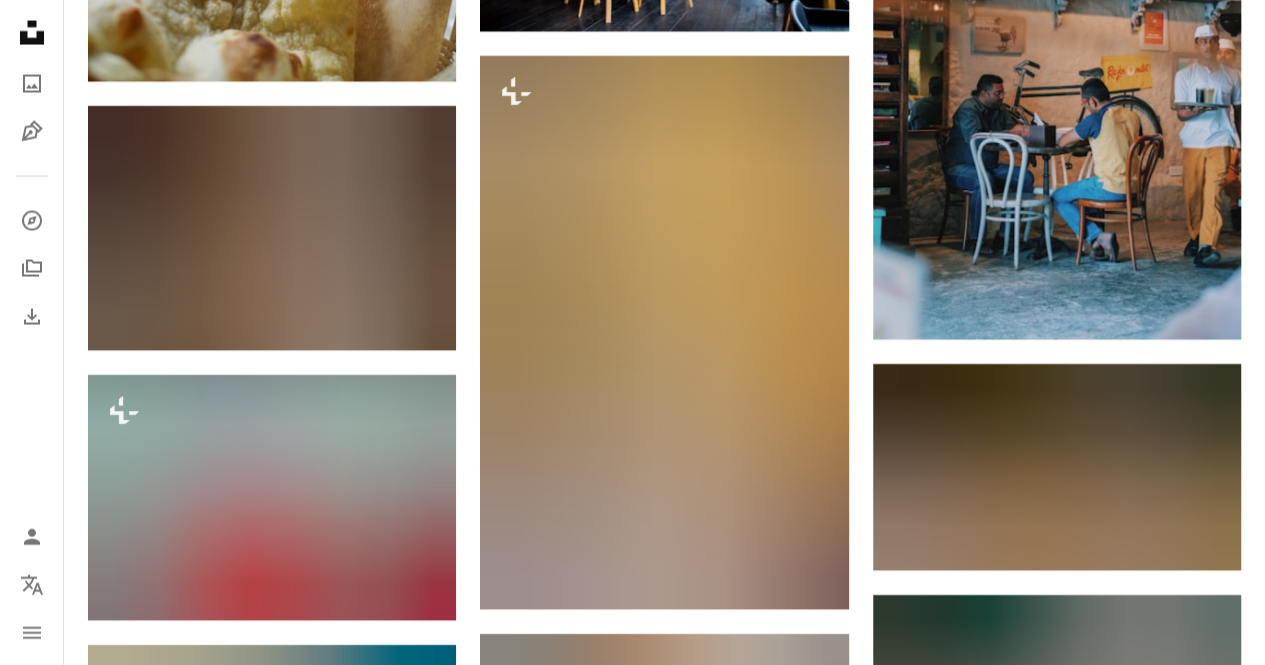 scroll, scrollTop: 2095, scrollLeft: 0, axis: vertical 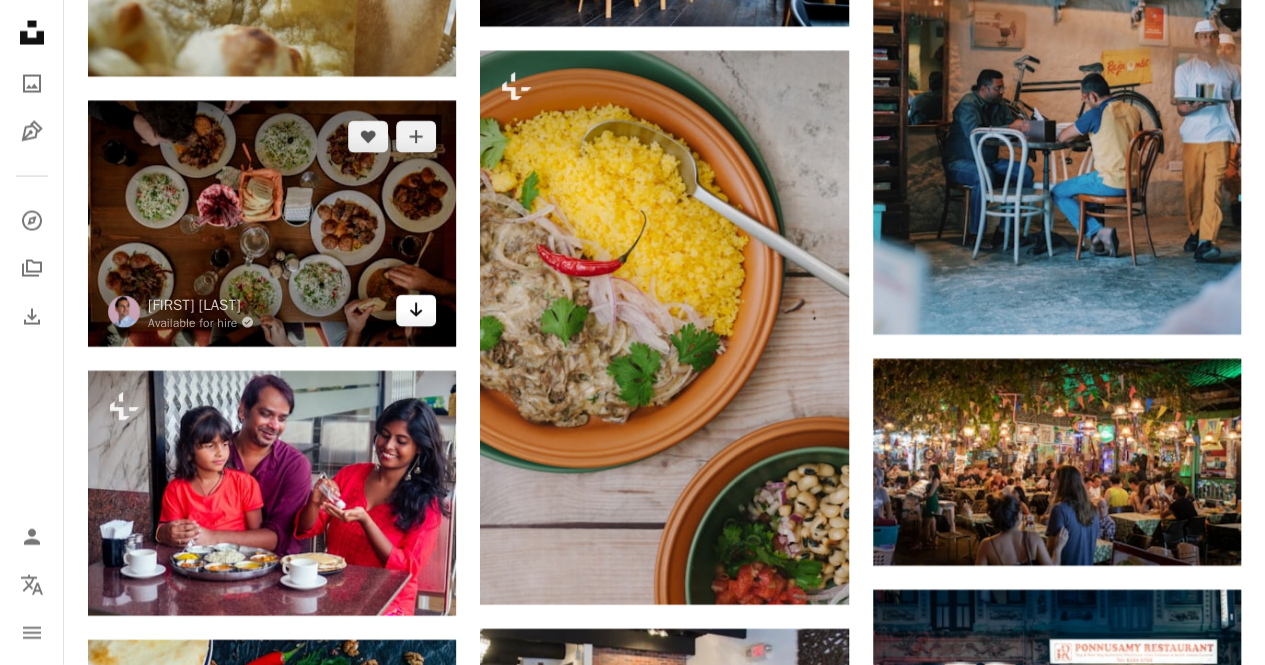 click on "Arrow pointing down" 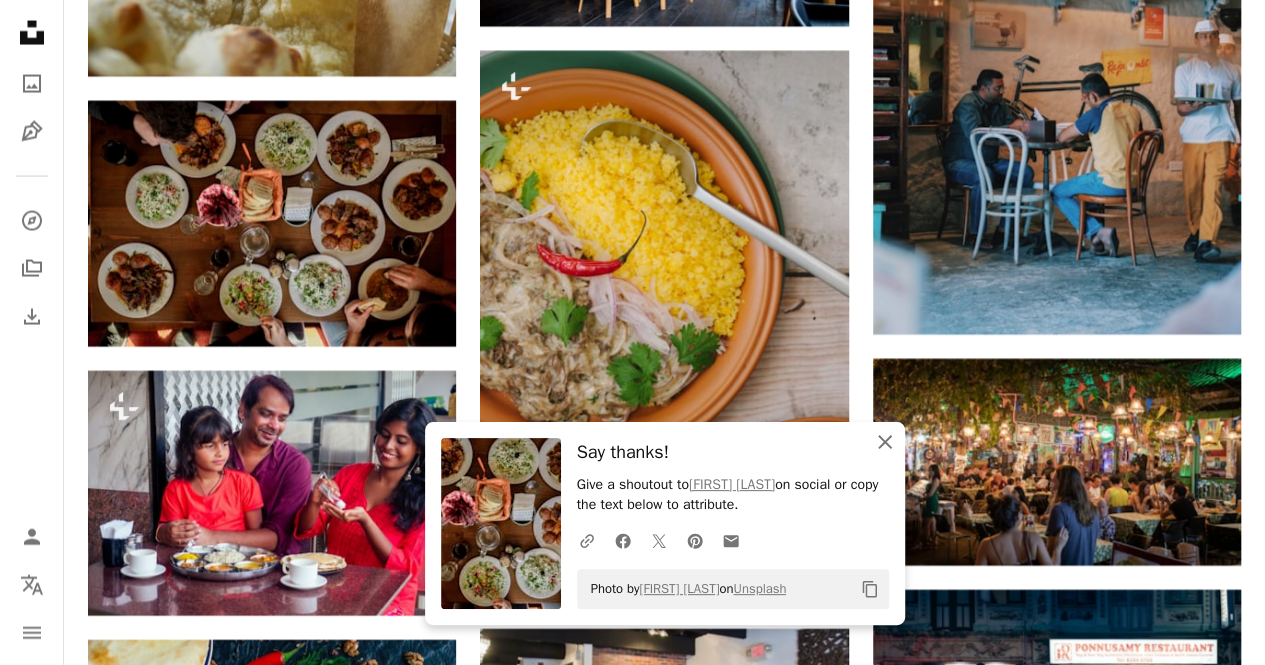 click on "An X shape" 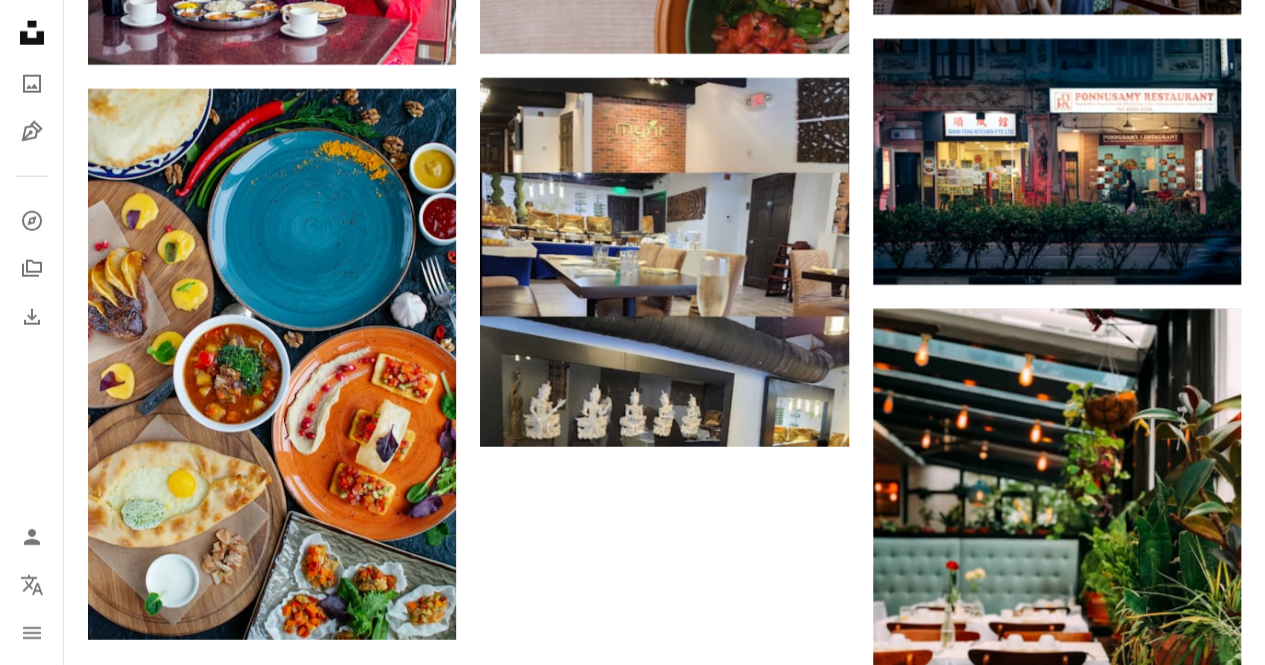 scroll, scrollTop: 2640, scrollLeft: 0, axis: vertical 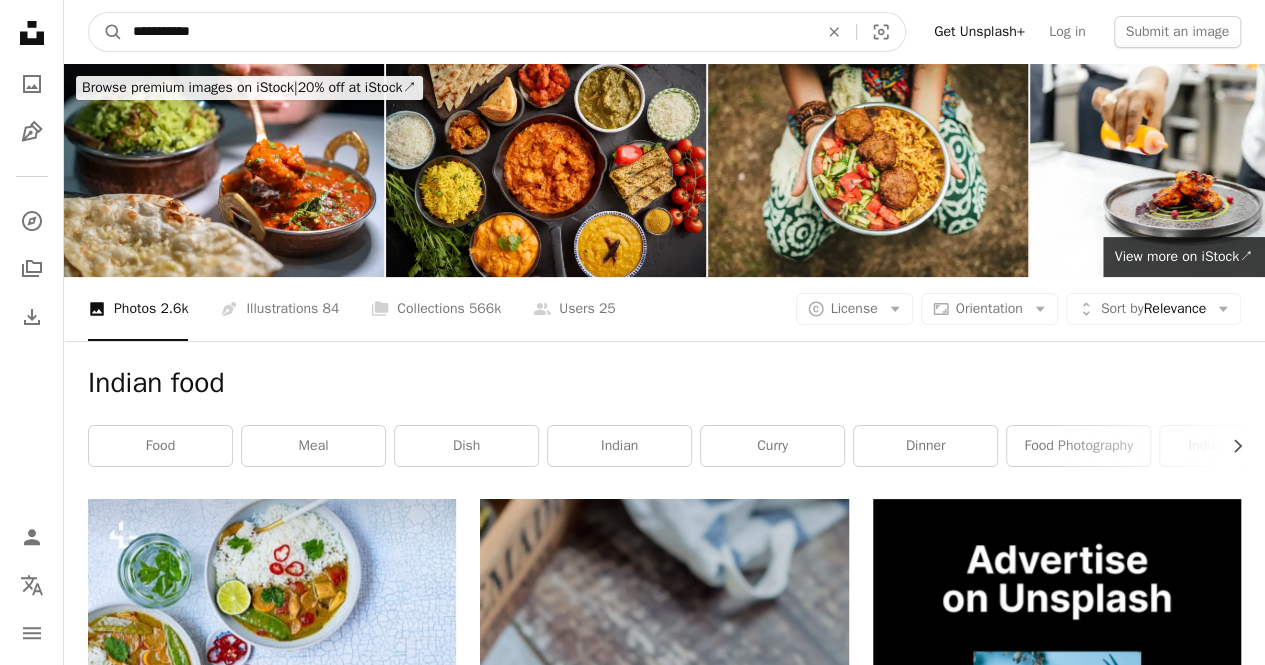 click on "**********" at bounding box center [467, 32] 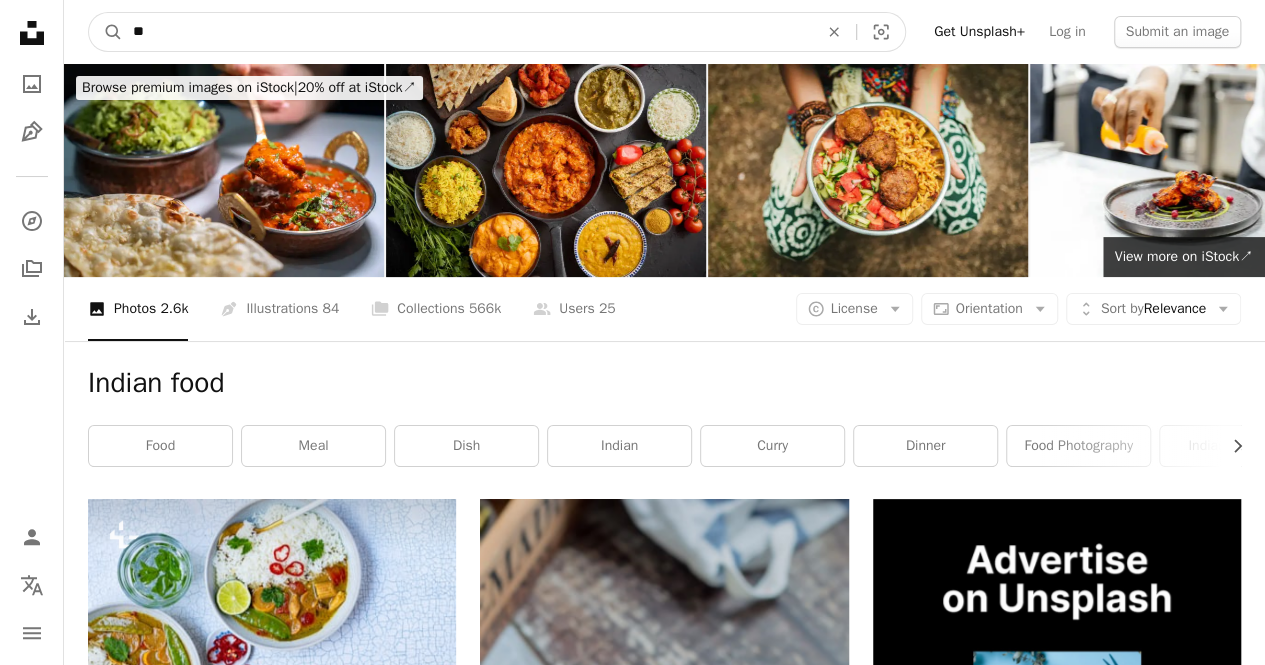 type on "*" 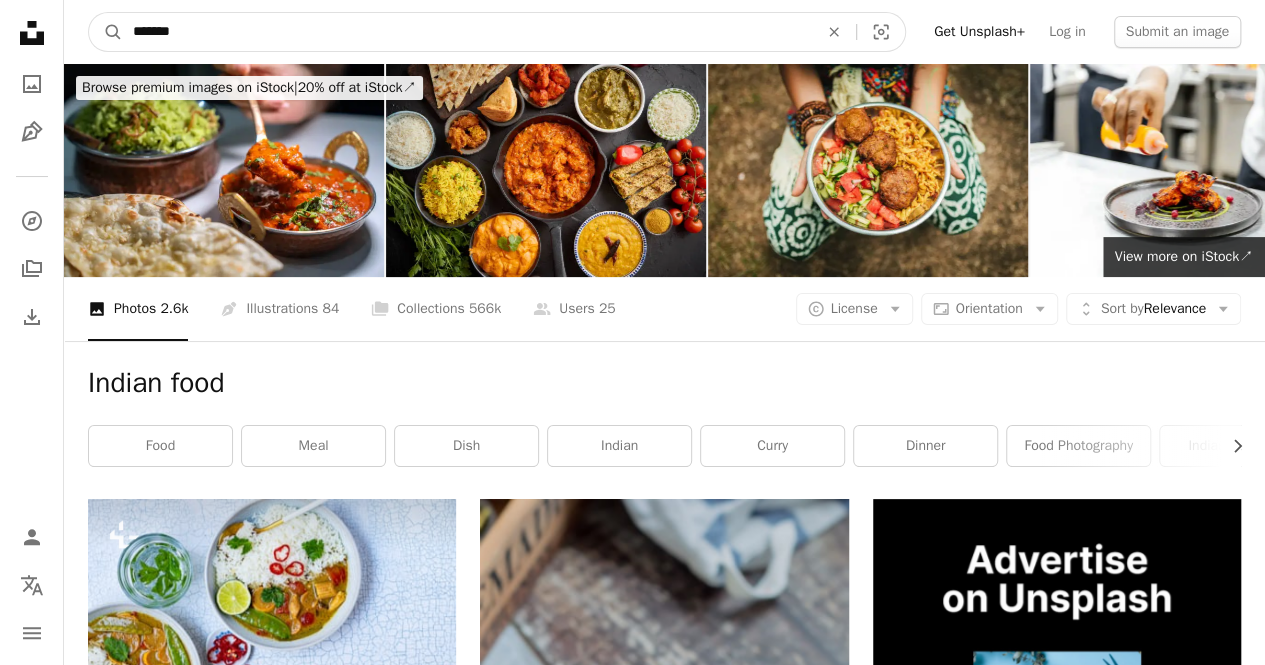 type on "*******" 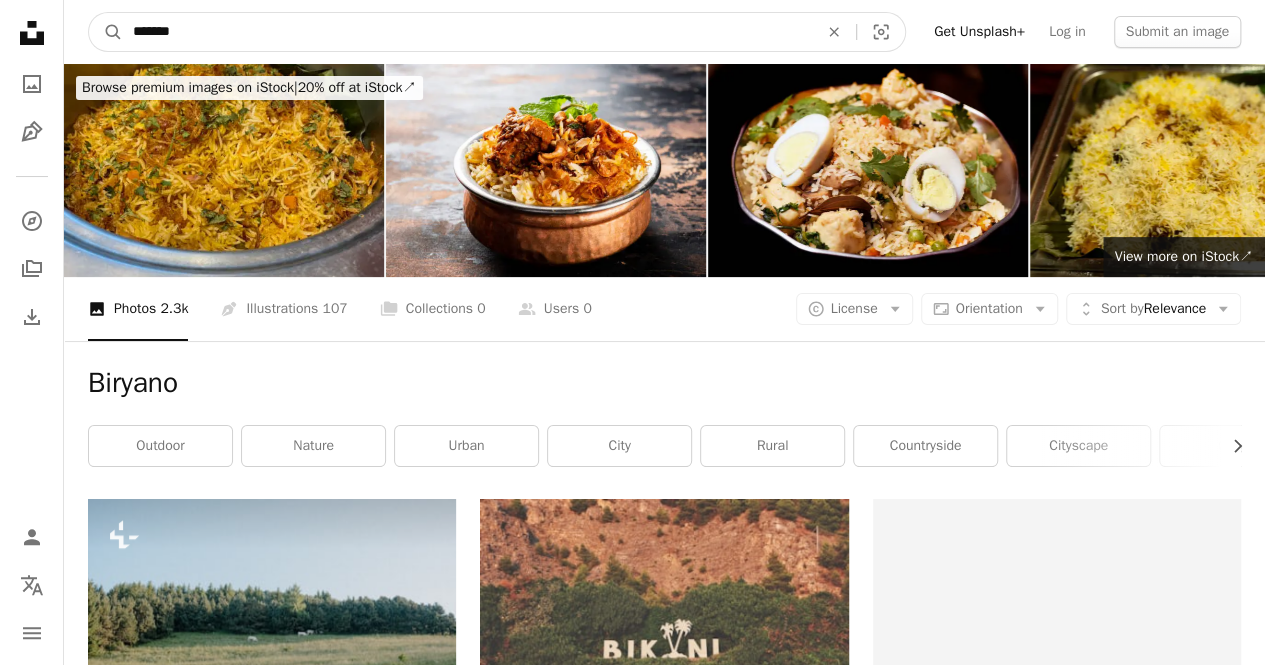 click on "*******" at bounding box center [467, 32] 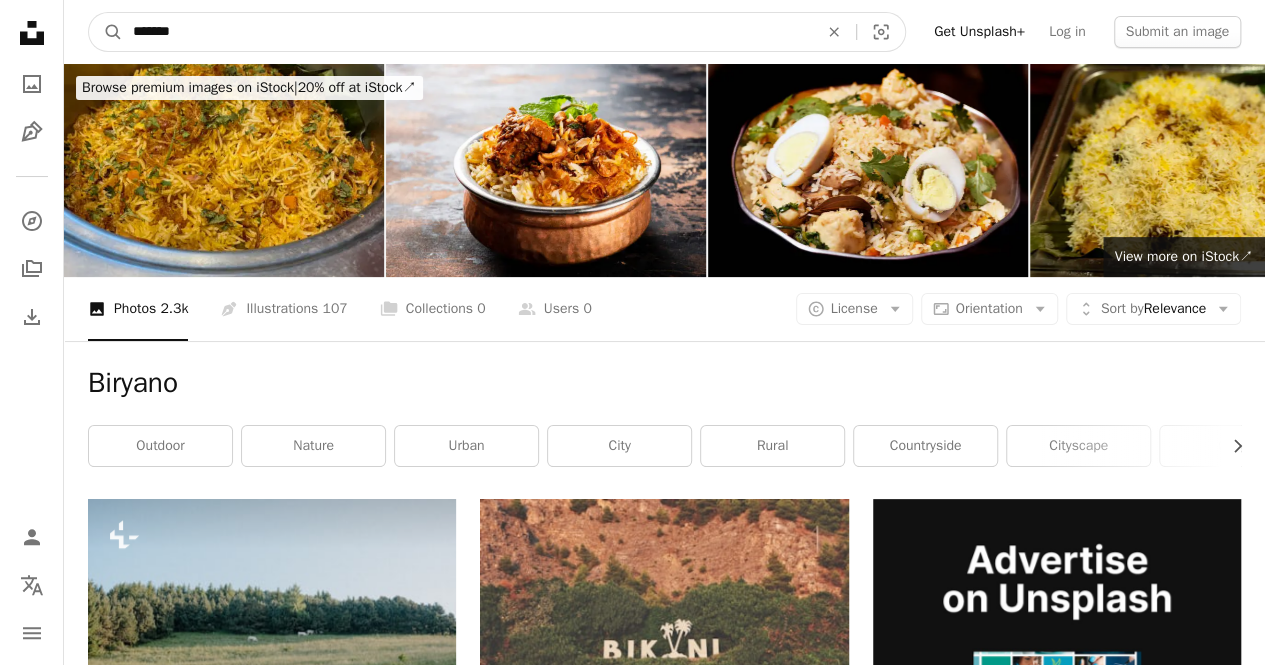 type on "*******" 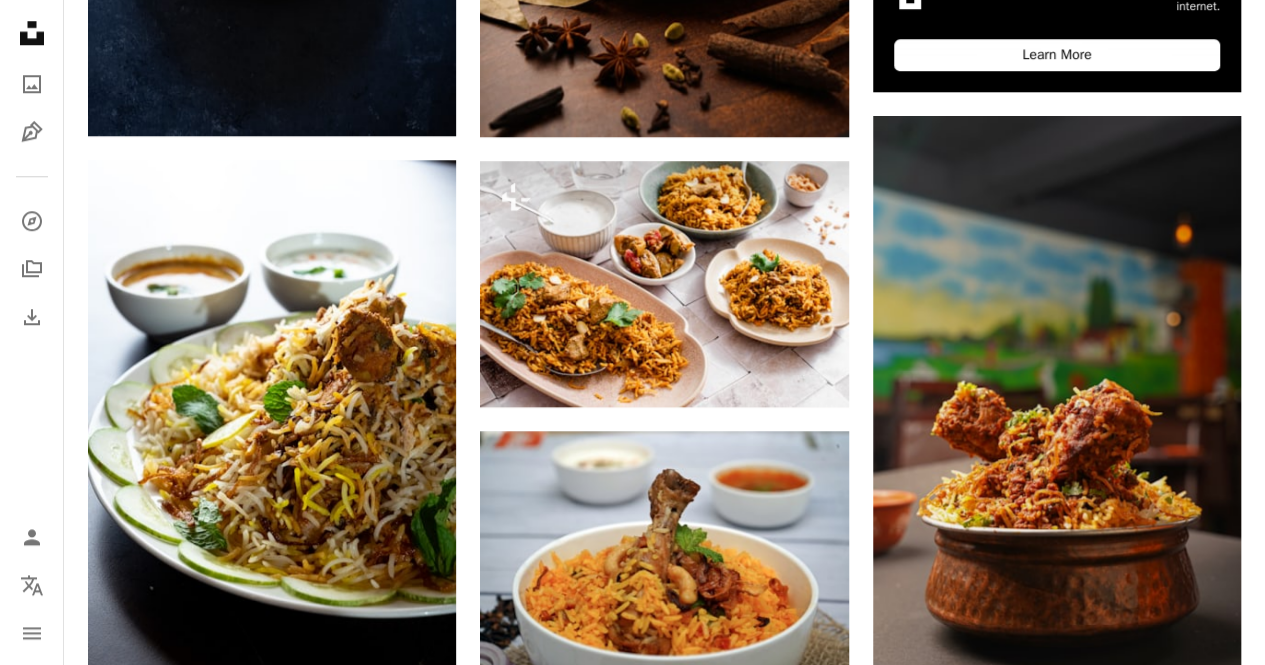 scroll, scrollTop: 910, scrollLeft: 0, axis: vertical 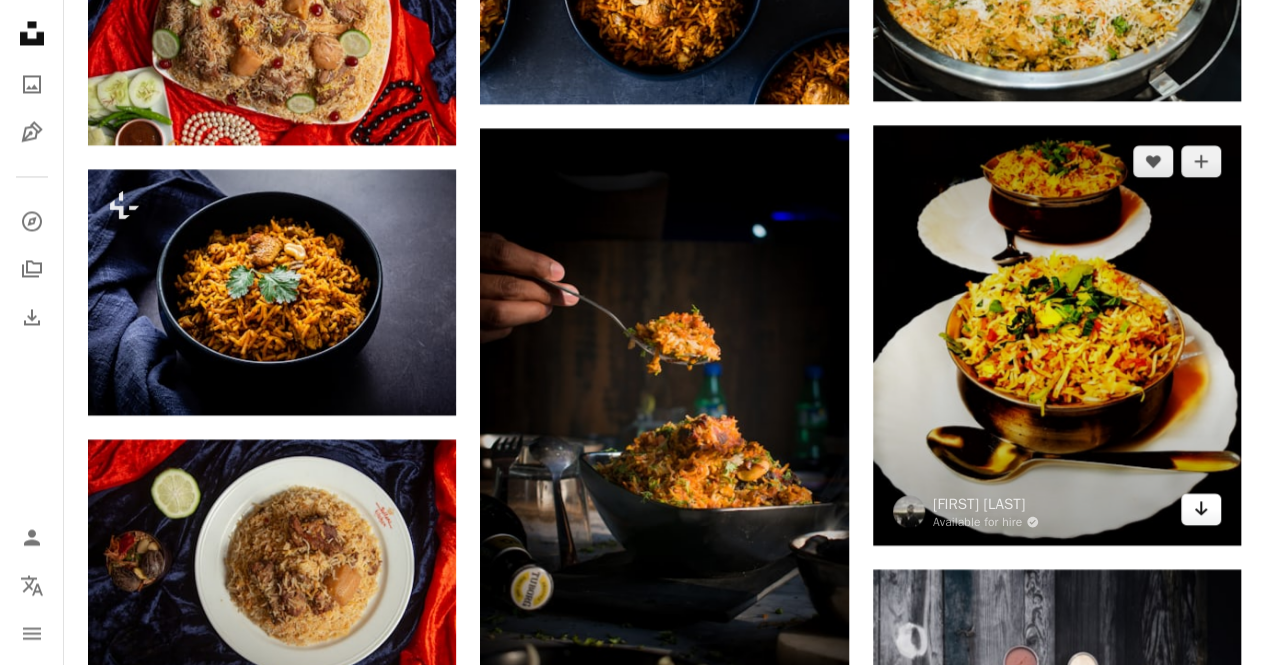 click 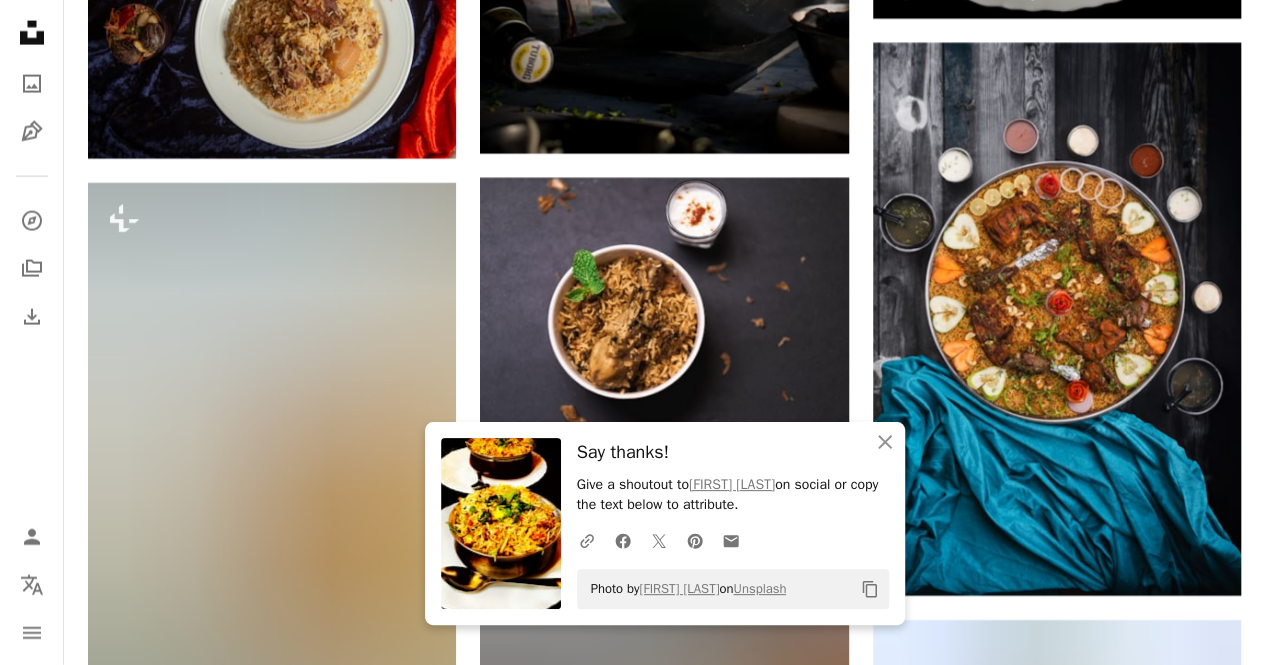 scroll, scrollTop: 2287, scrollLeft: 0, axis: vertical 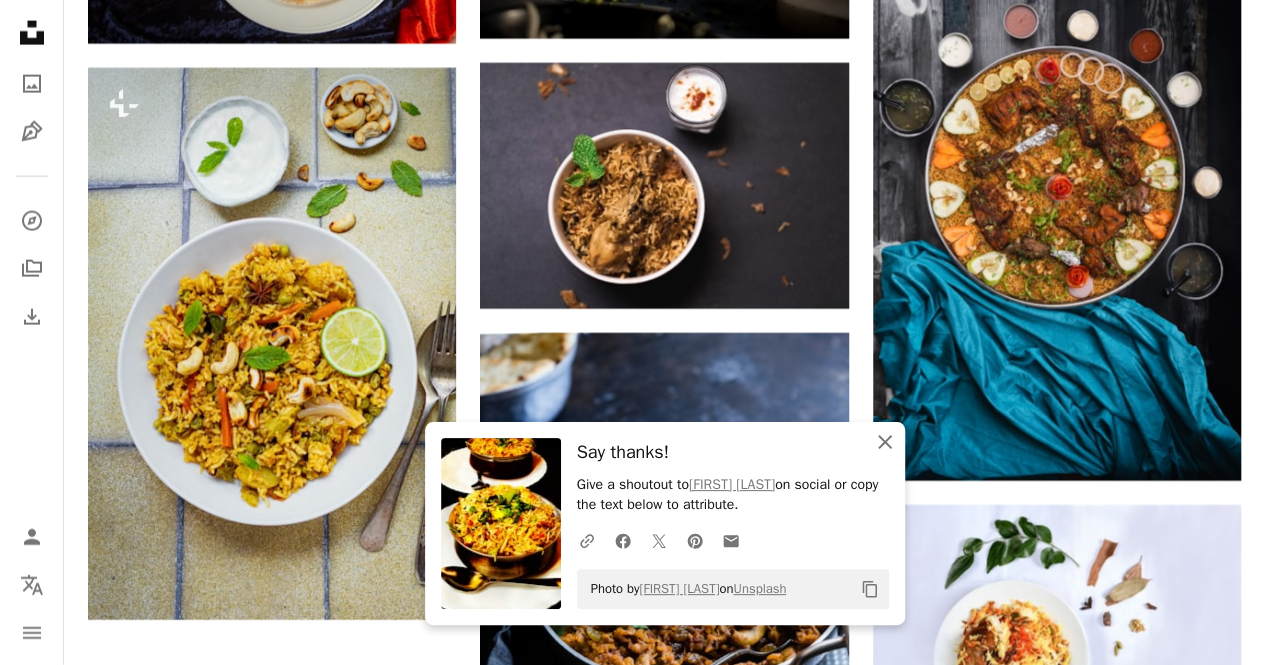 click on "An X shape" 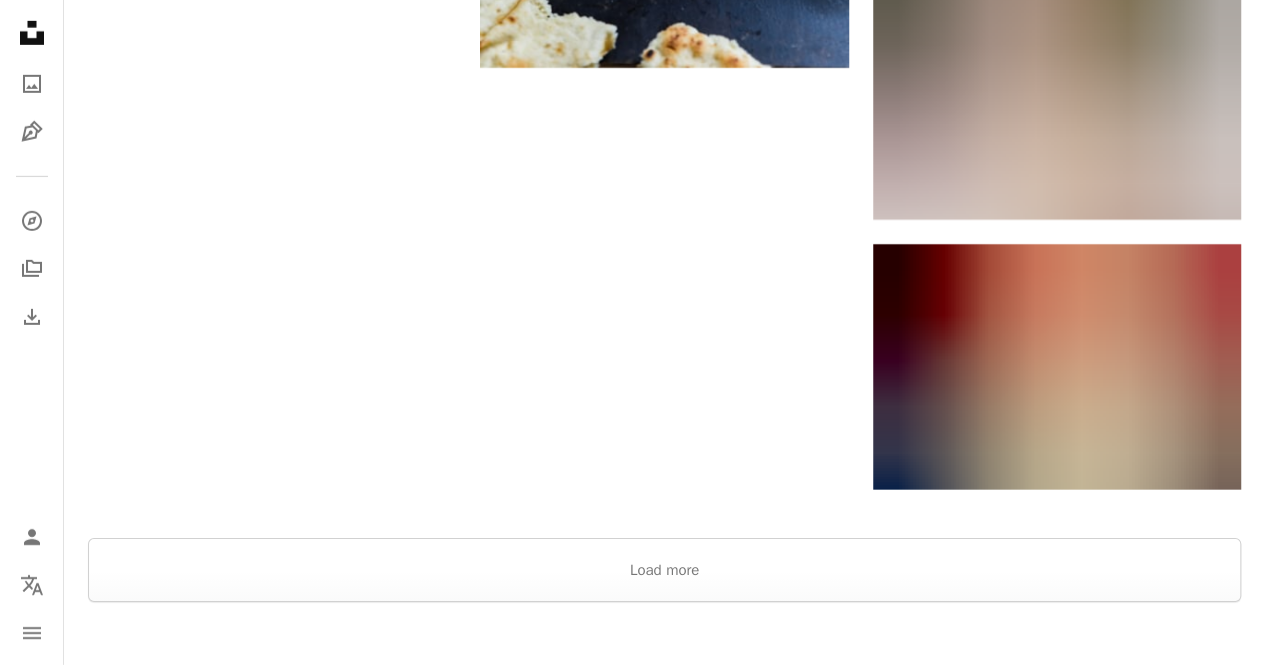 scroll, scrollTop: 0, scrollLeft: 0, axis: both 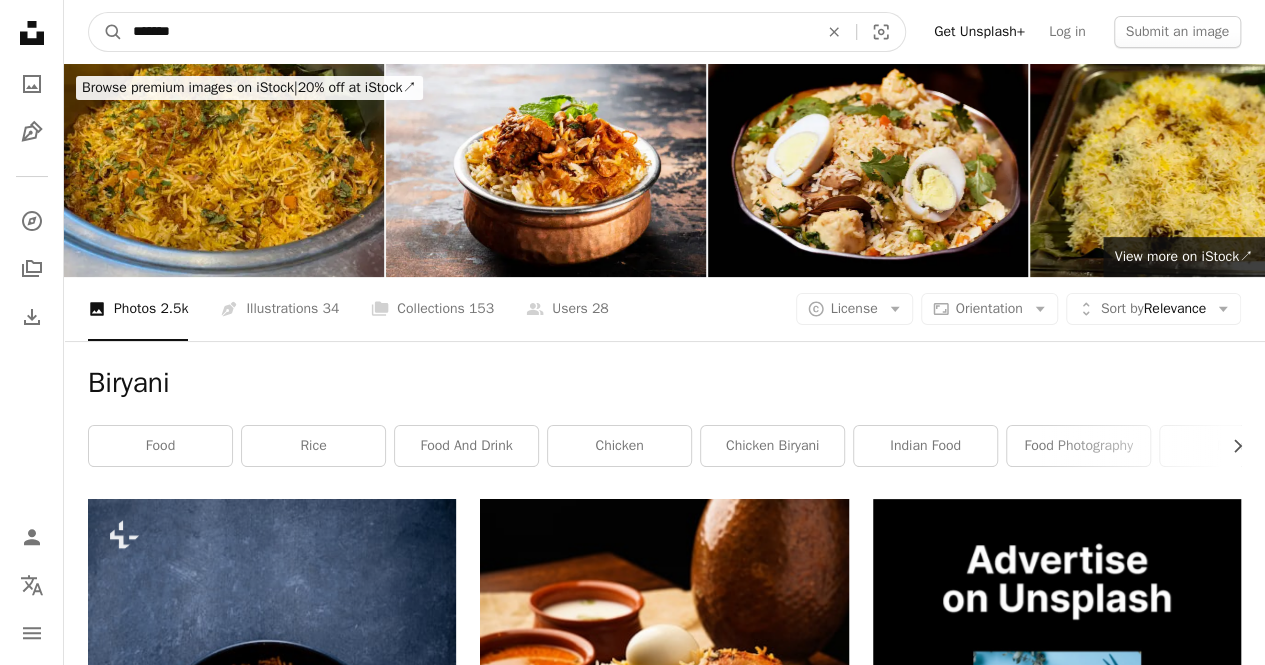 click on "*******" at bounding box center [467, 32] 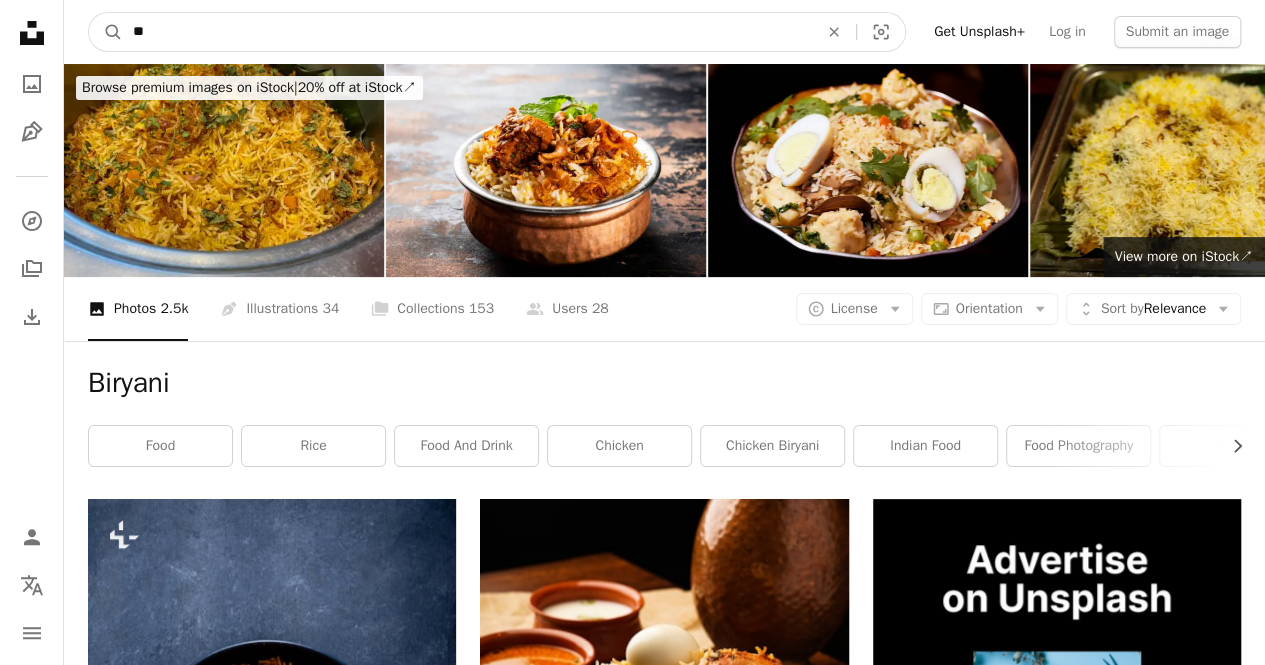 type on "*" 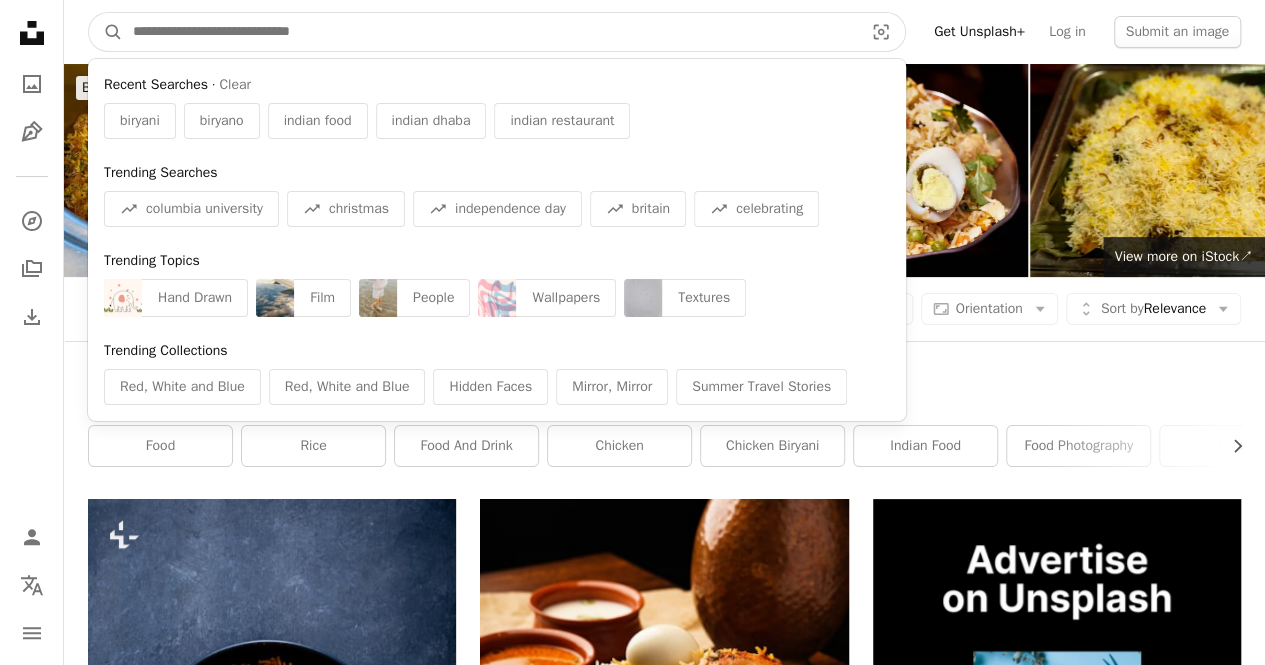 type 